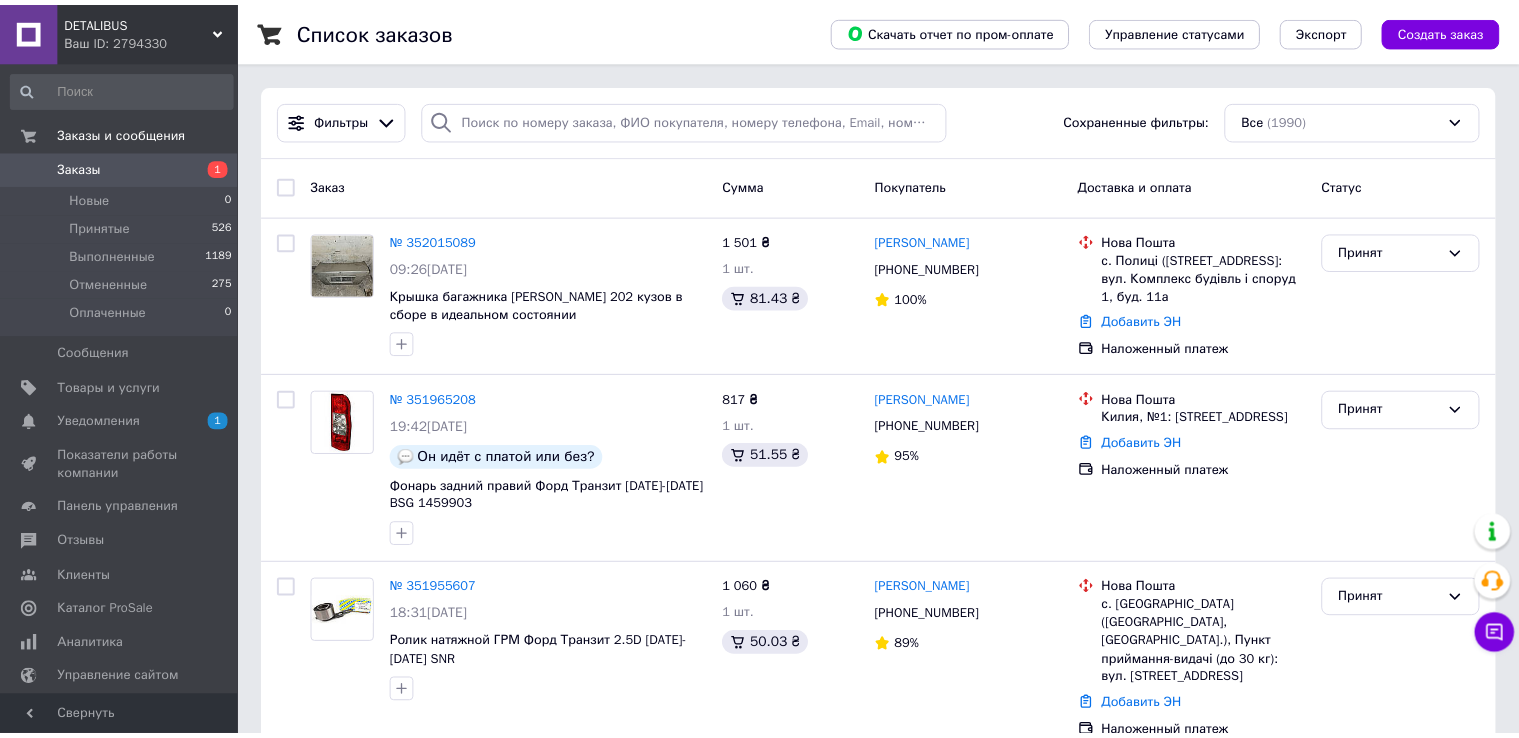 scroll, scrollTop: 0, scrollLeft: 0, axis: both 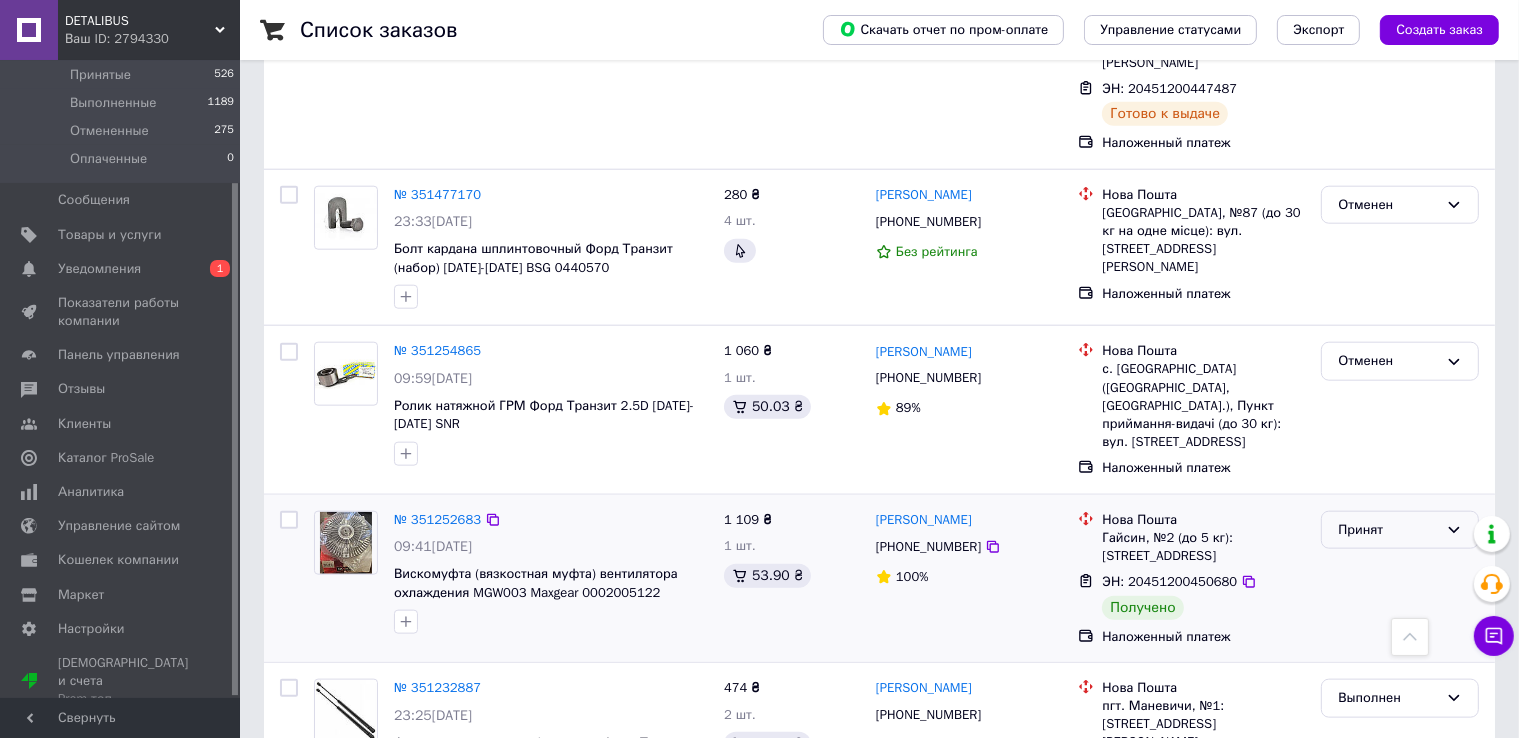 click on "Принят" at bounding box center (1400, 530) 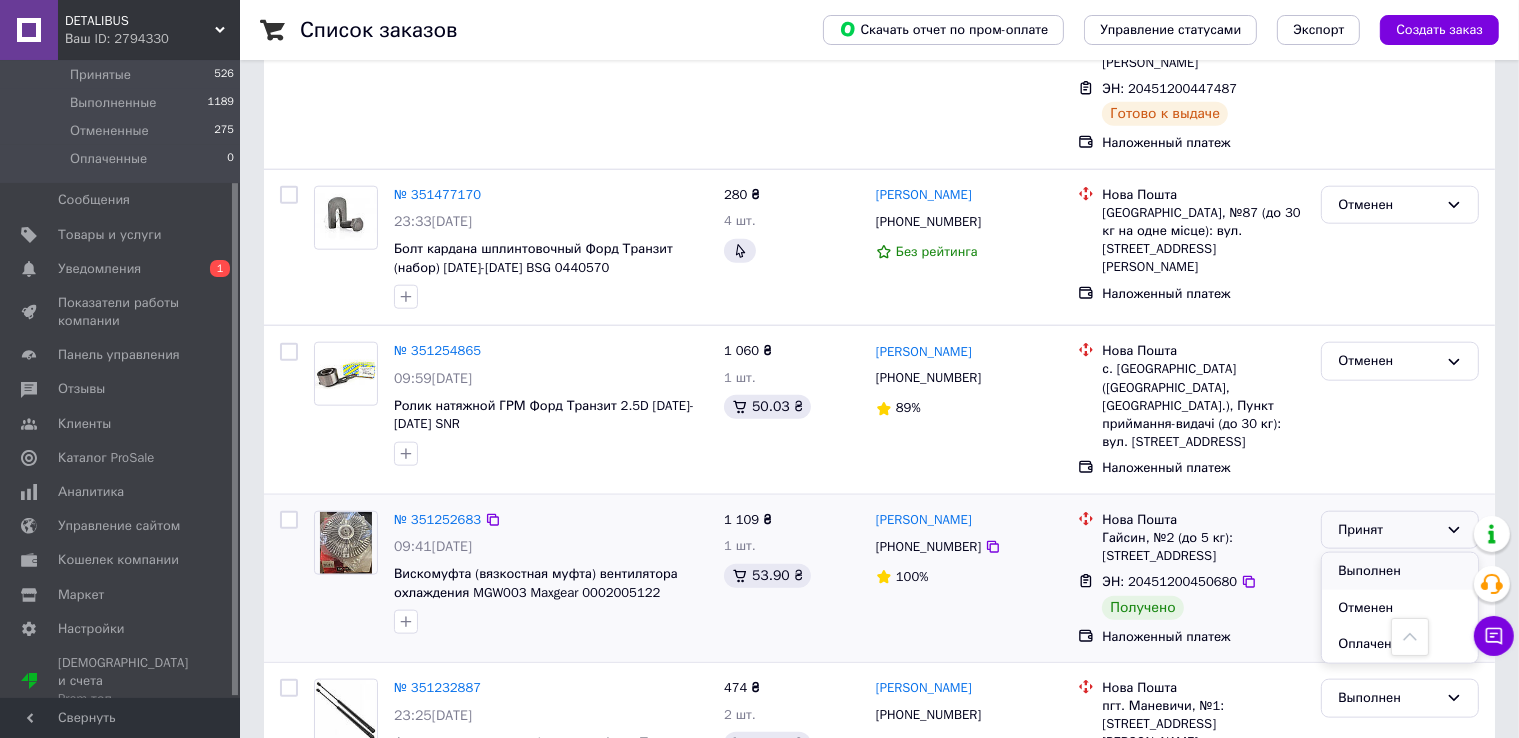 click on "Выполнен" at bounding box center [1400, 571] 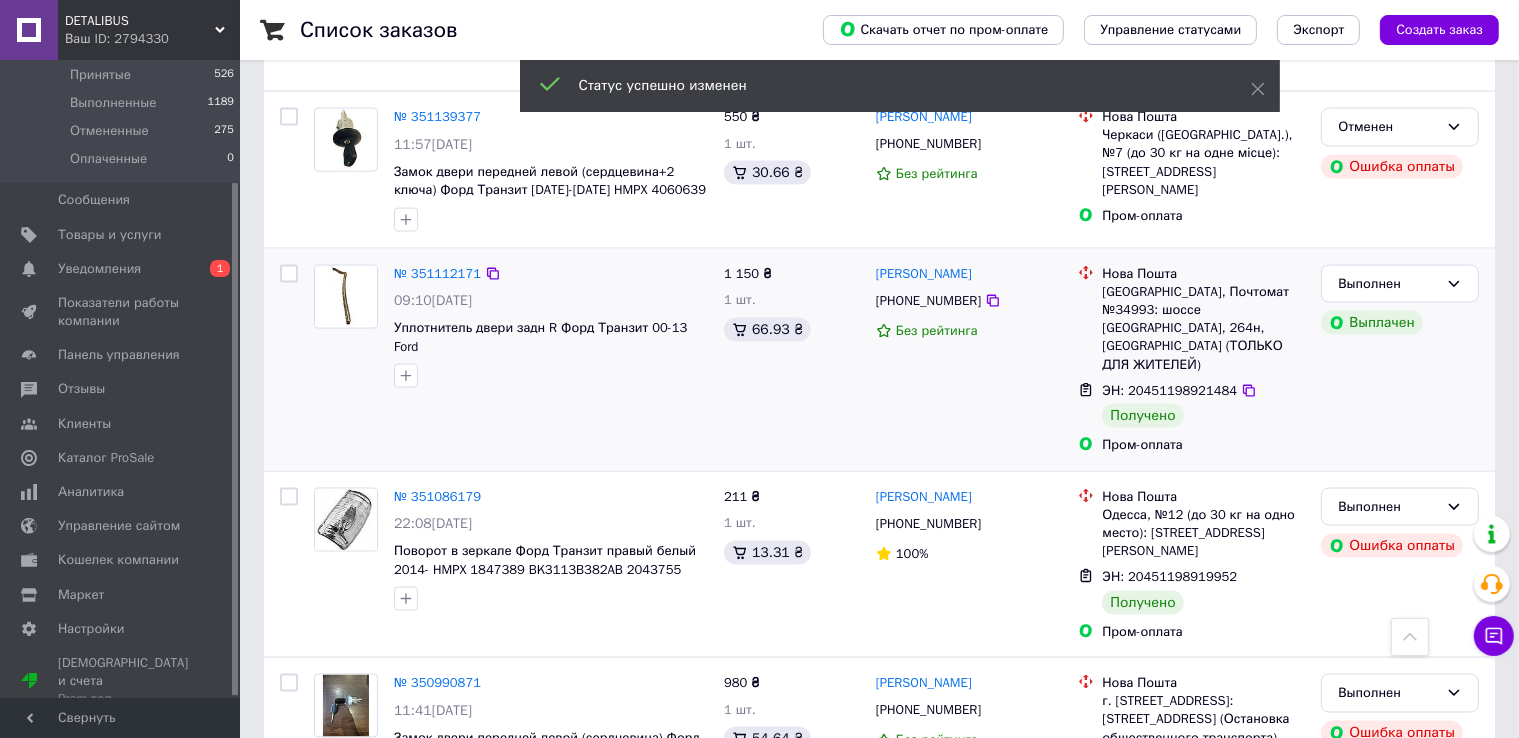 scroll, scrollTop: 3066, scrollLeft: 0, axis: vertical 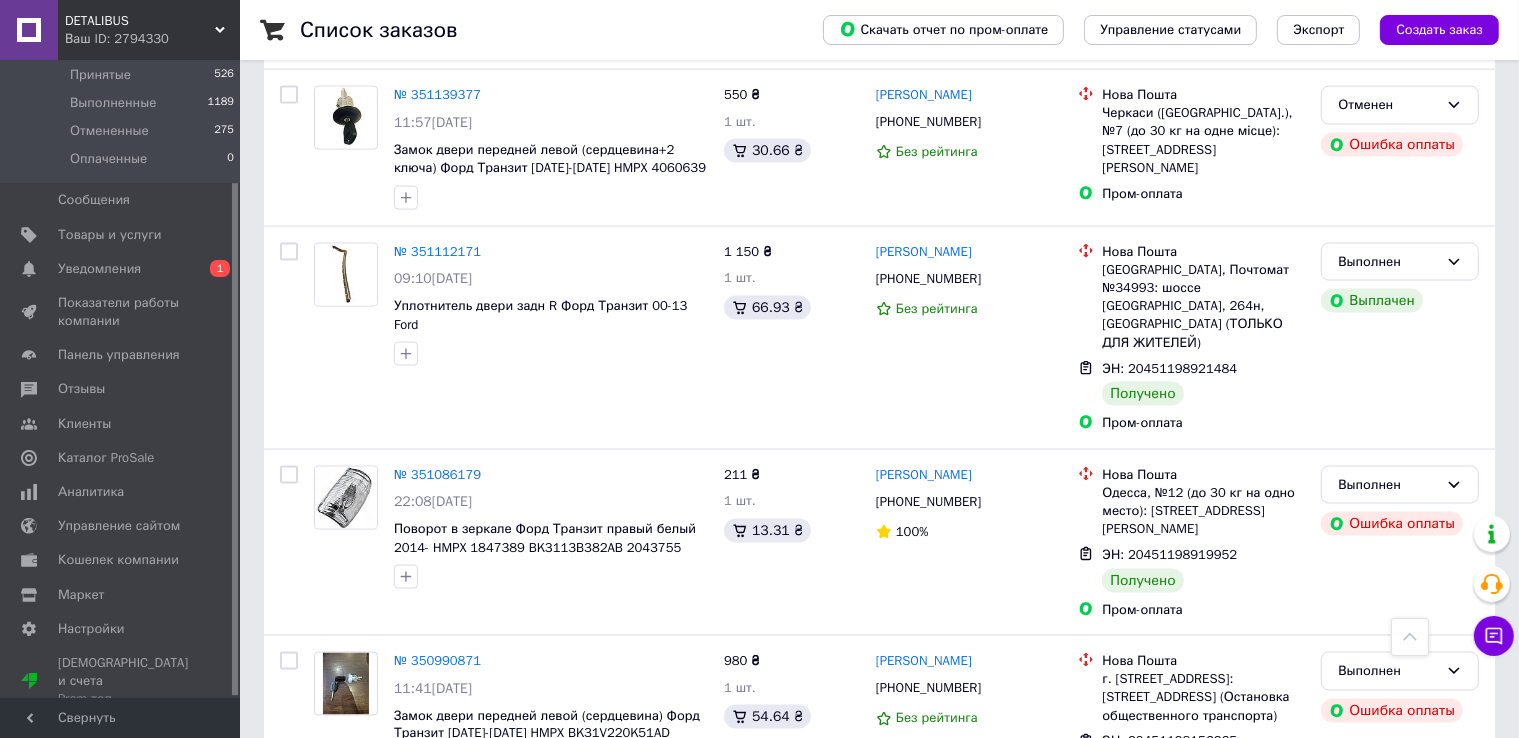 click on "2" at bounding box center (327, 867) 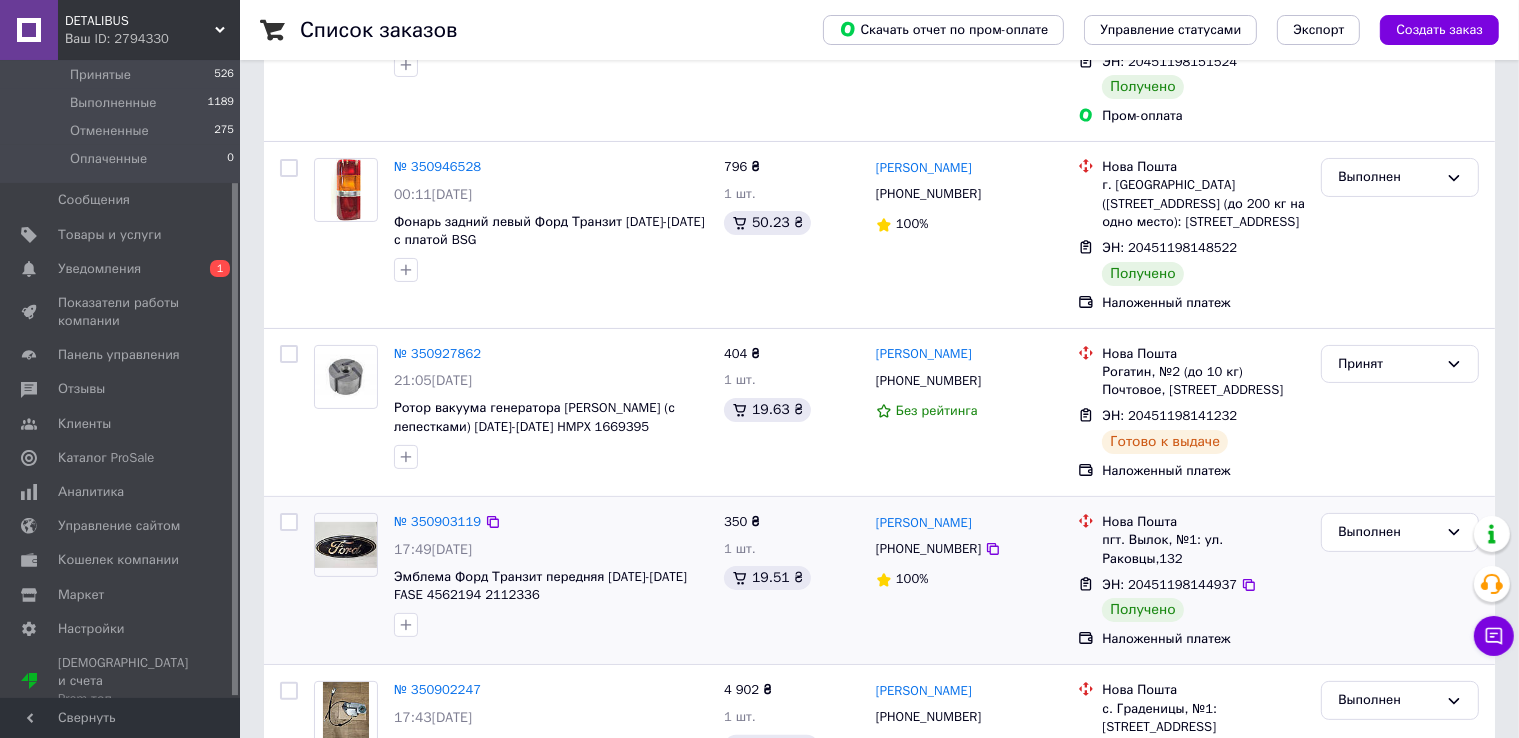 scroll, scrollTop: 300, scrollLeft: 0, axis: vertical 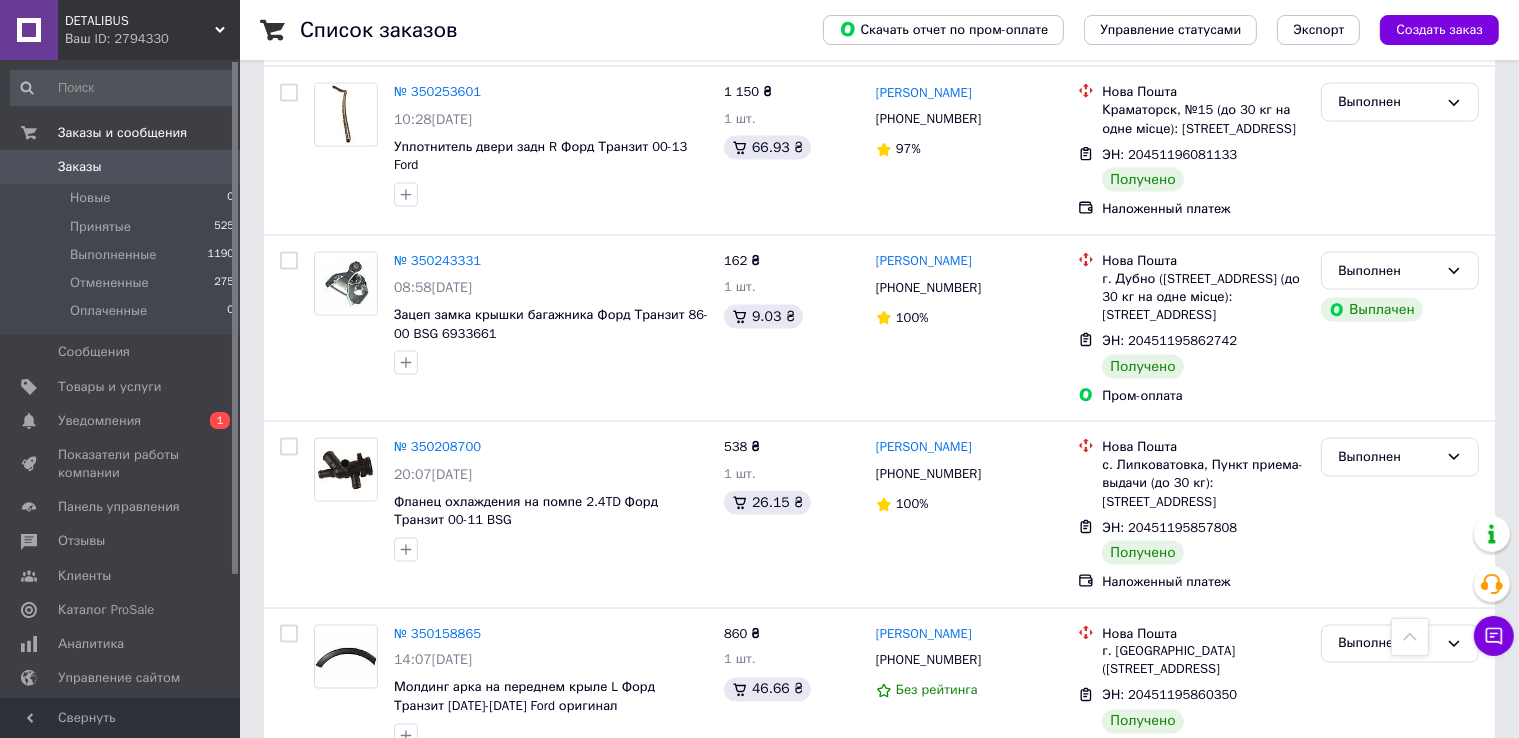 click on "1" at bounding box center (415, 821) 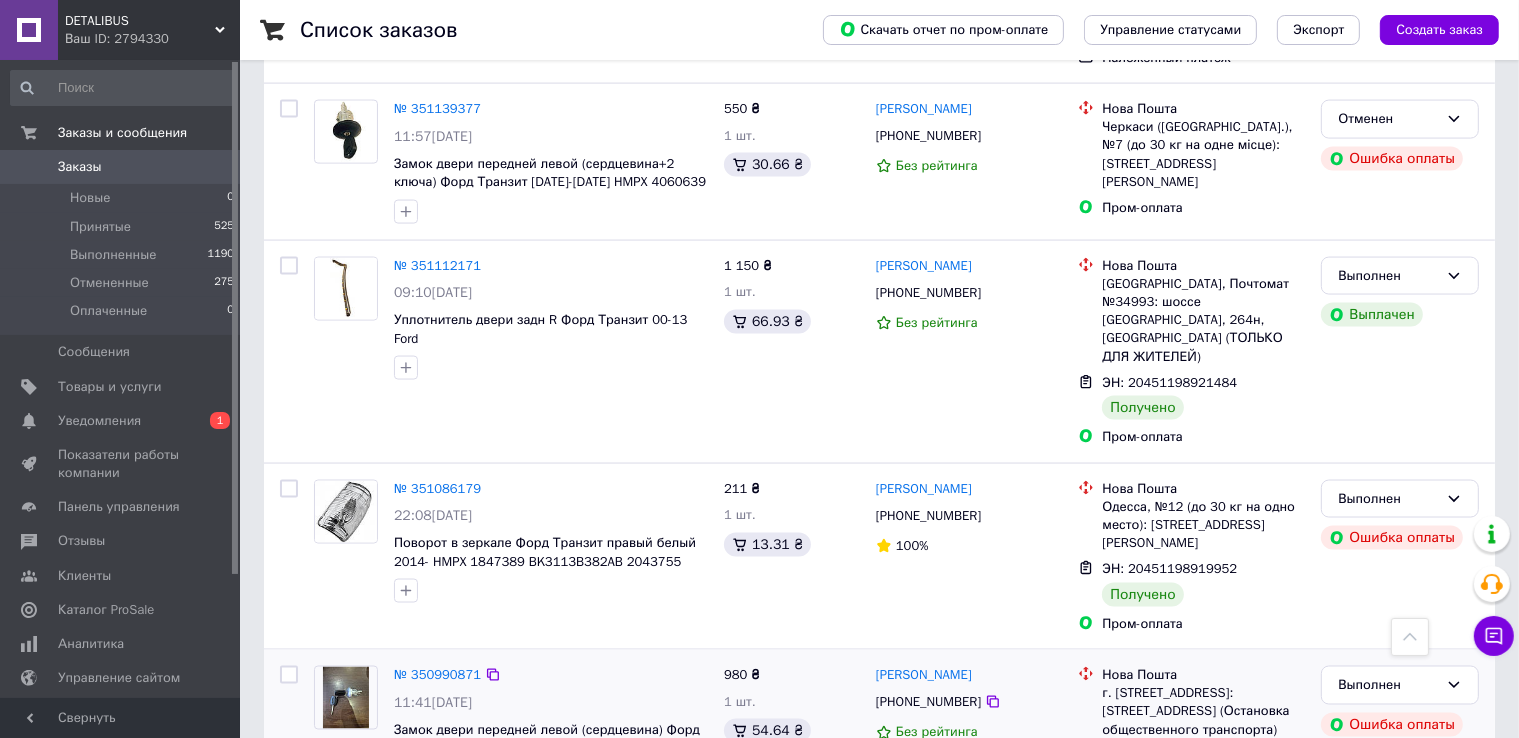 scroll, scrollTop: 3066, scrollLeft: 0, axis: vertical 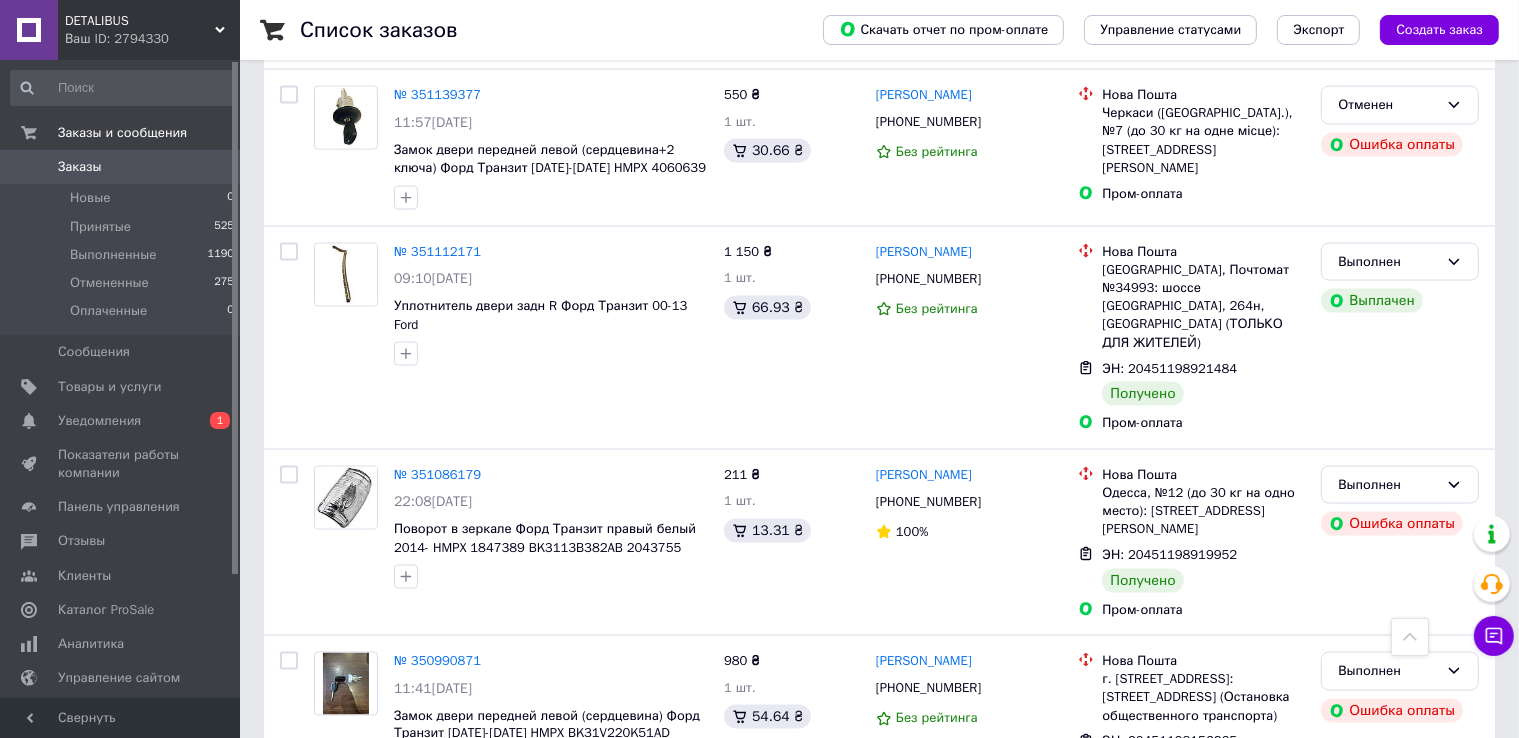 click on "2" at bounding box center [327, 867] 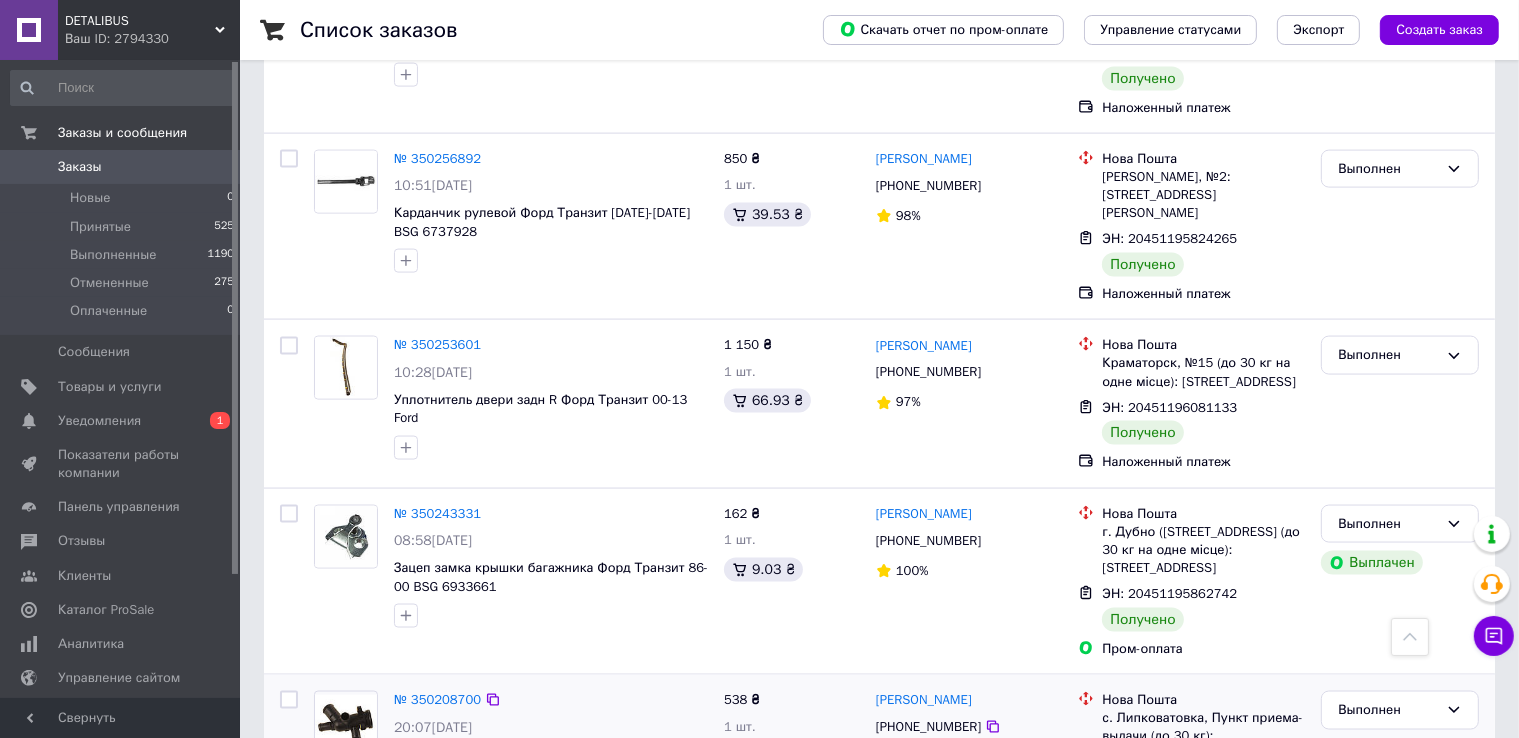 scroll, scrollTop: 3153, scrollLeft: 0, axis: vertical 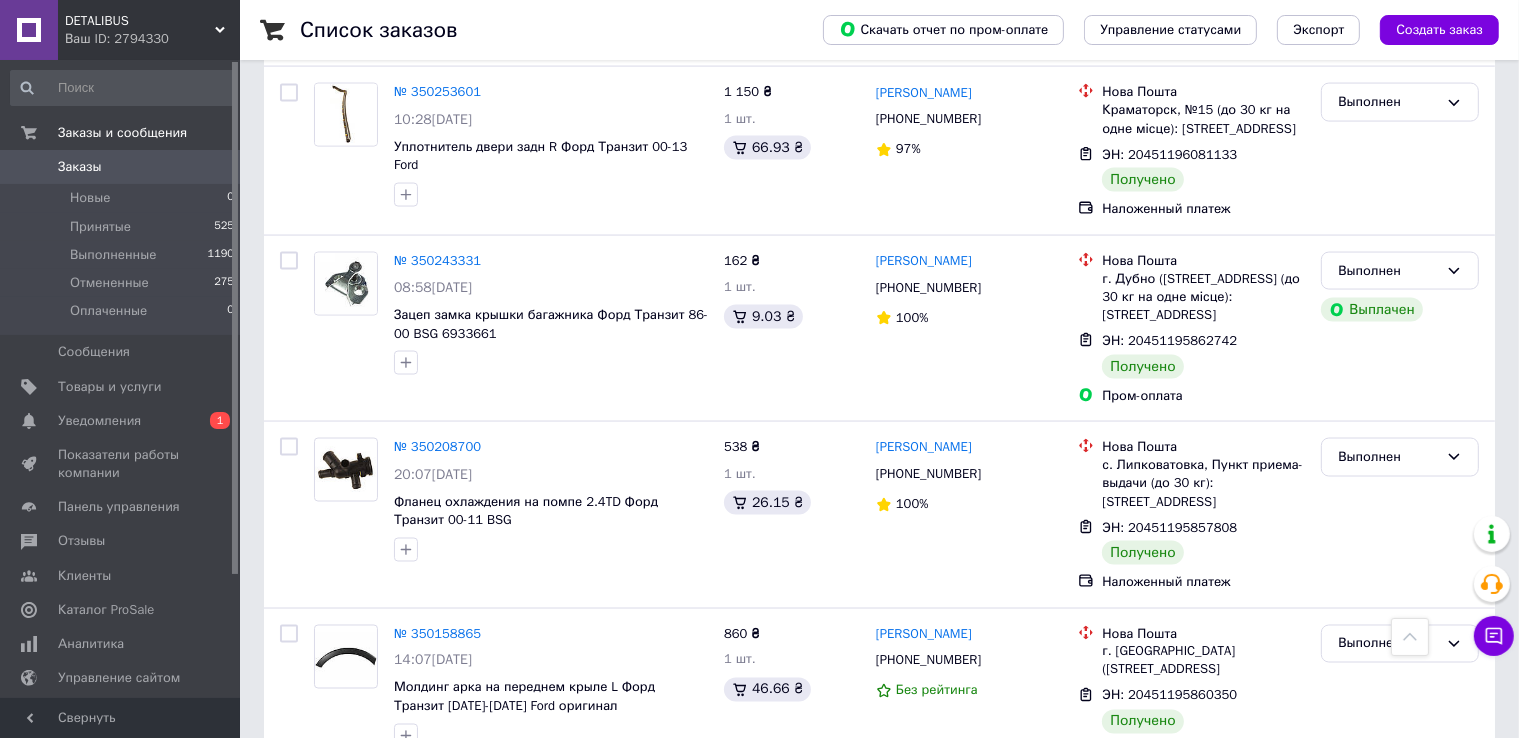 drag, startPoint x: 502, startPoint y: 698, endPoint x: 417, endPoint y: 724, distance: 88.88757 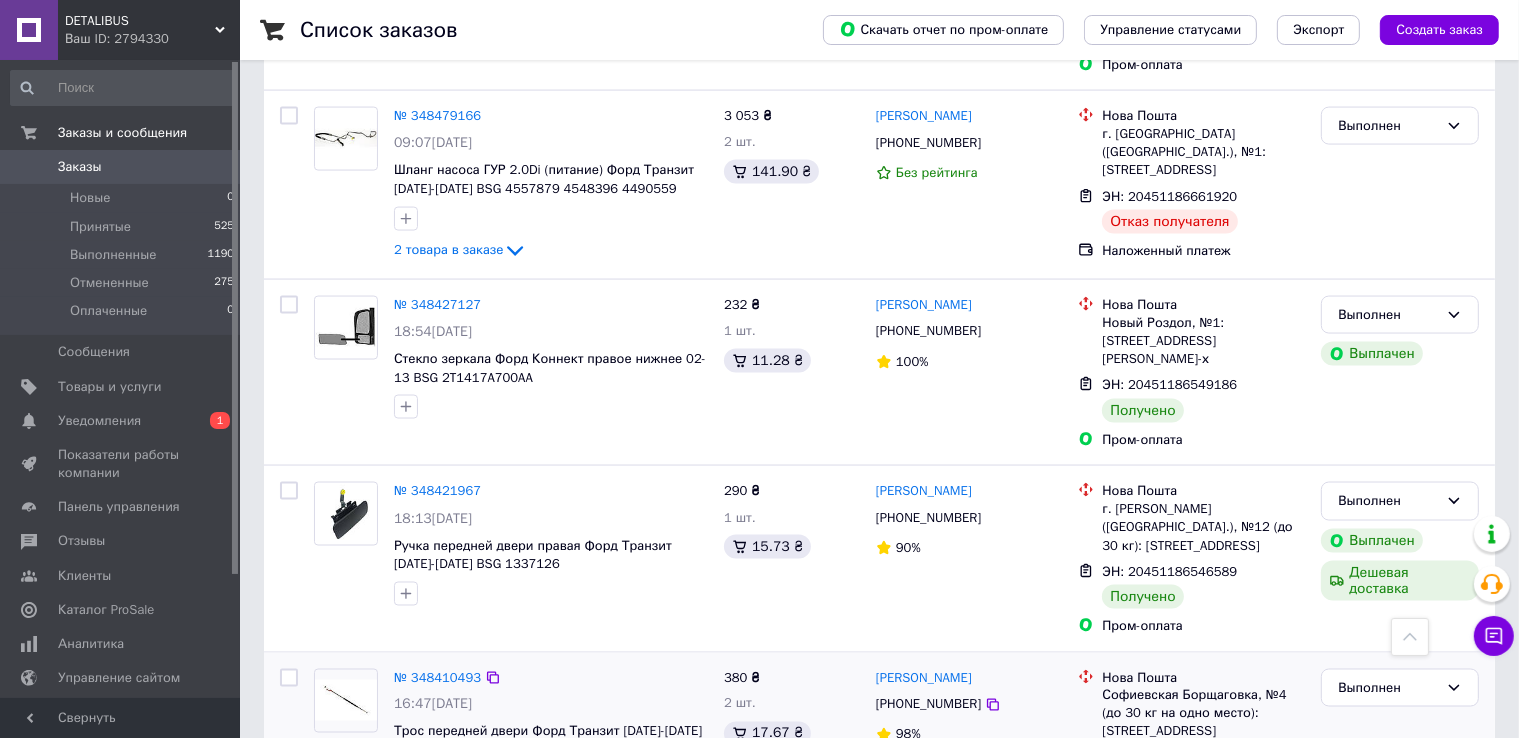 scroll, scrollTop: 3105, scrollLeft: 0, axis: vertical 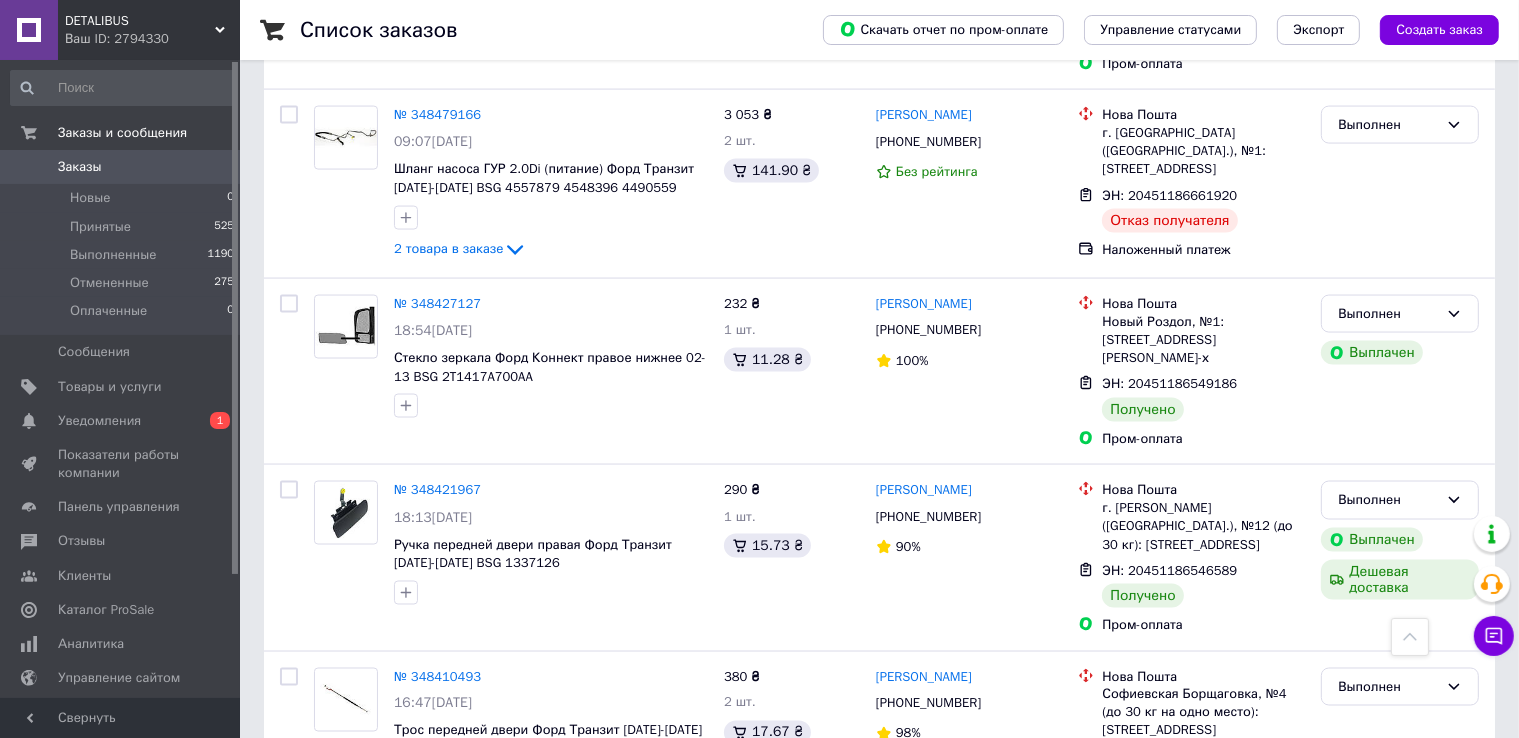 click on "4" at bounding box center [550, 900] 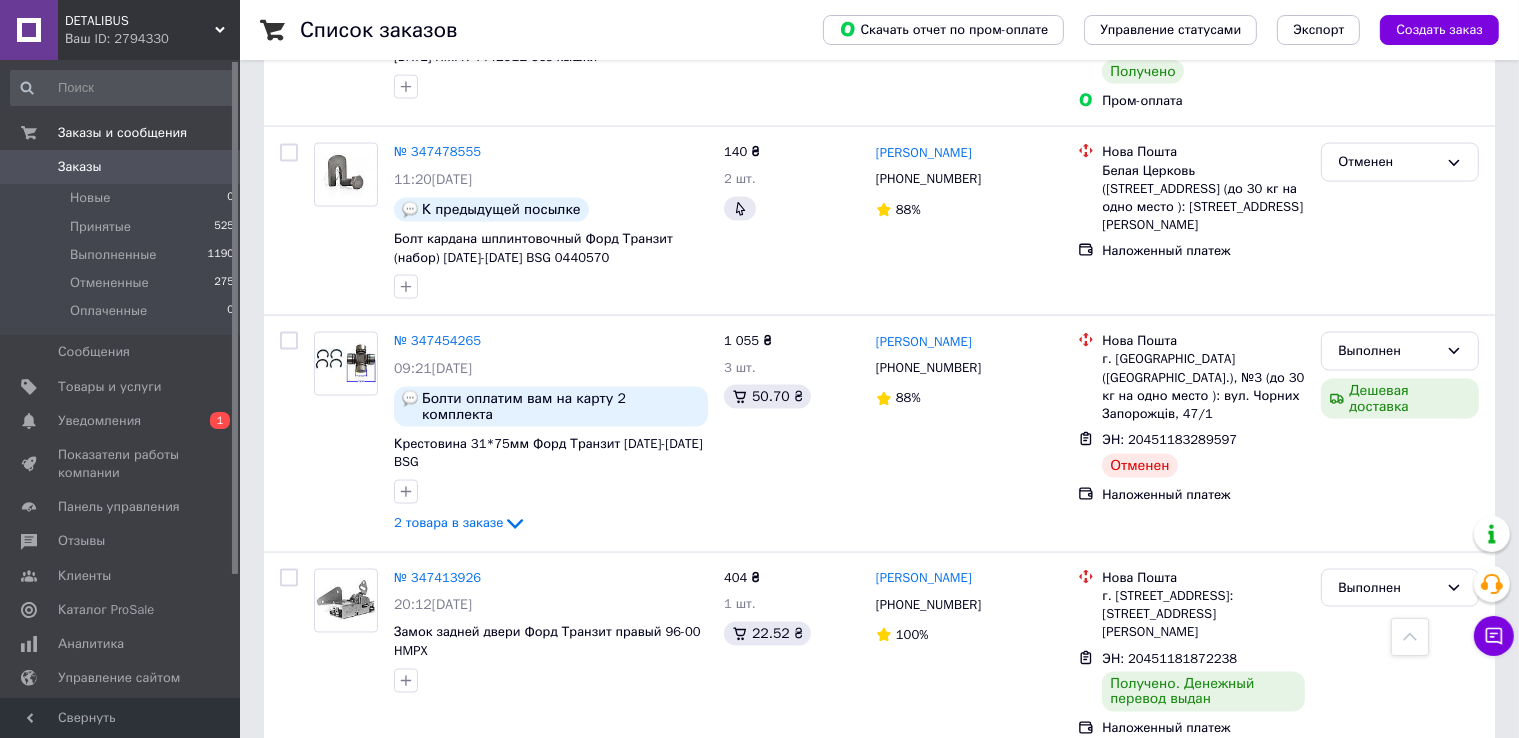 scroll, scrollTop: 3166, scrollLeft: 0, axis: vertical 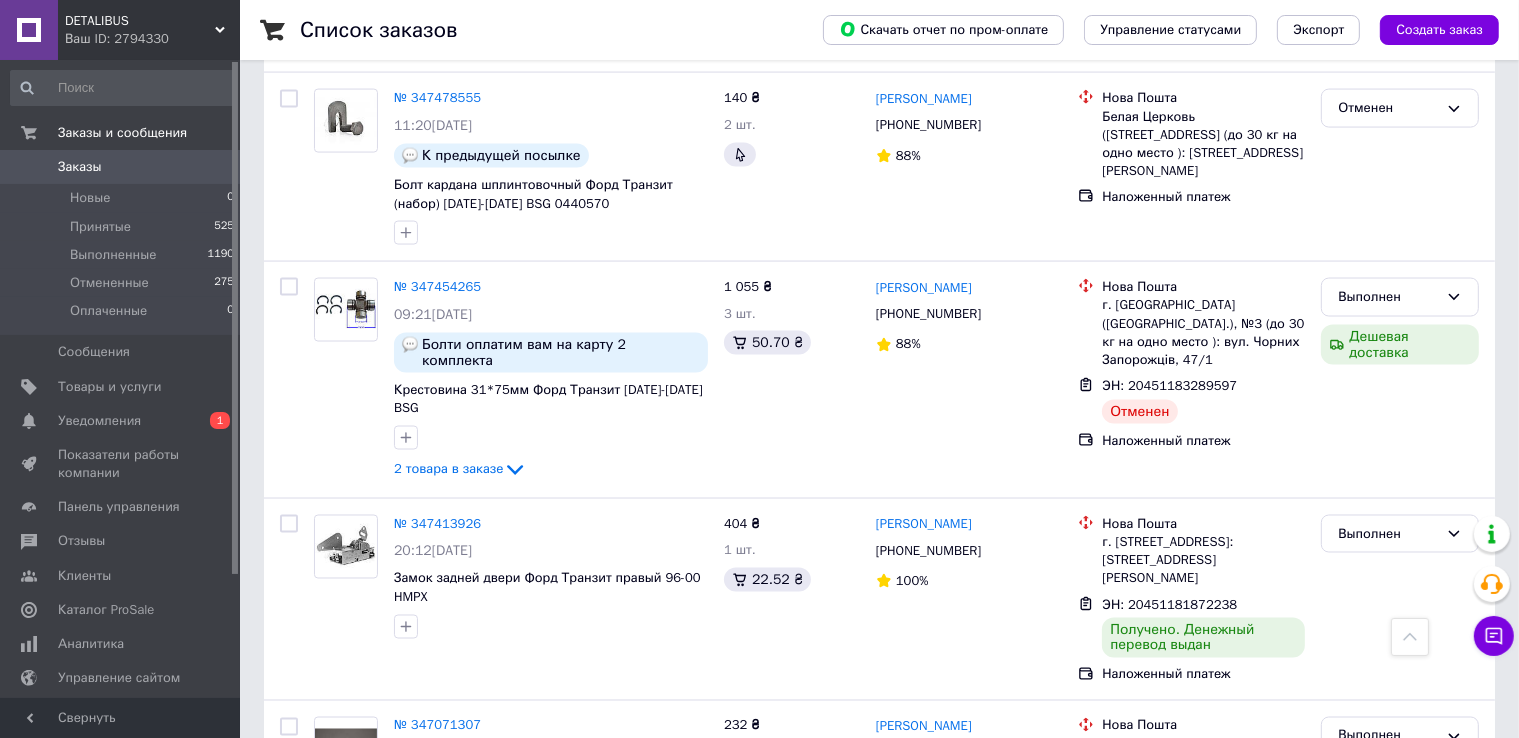 click on "1" at bounding box center (415, 950) 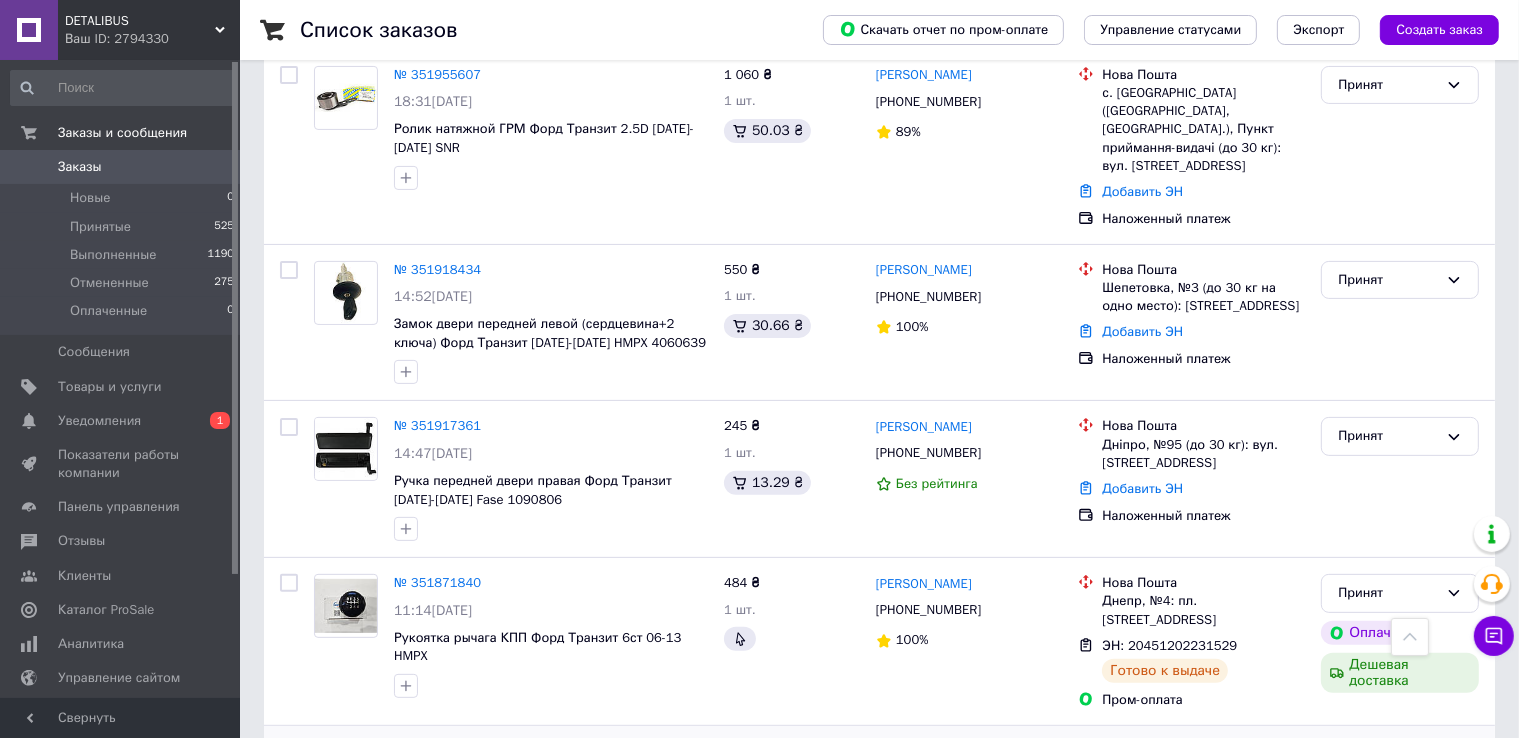 scroll, scrollTop: 366, scrollLeft: 0, axis: vertical 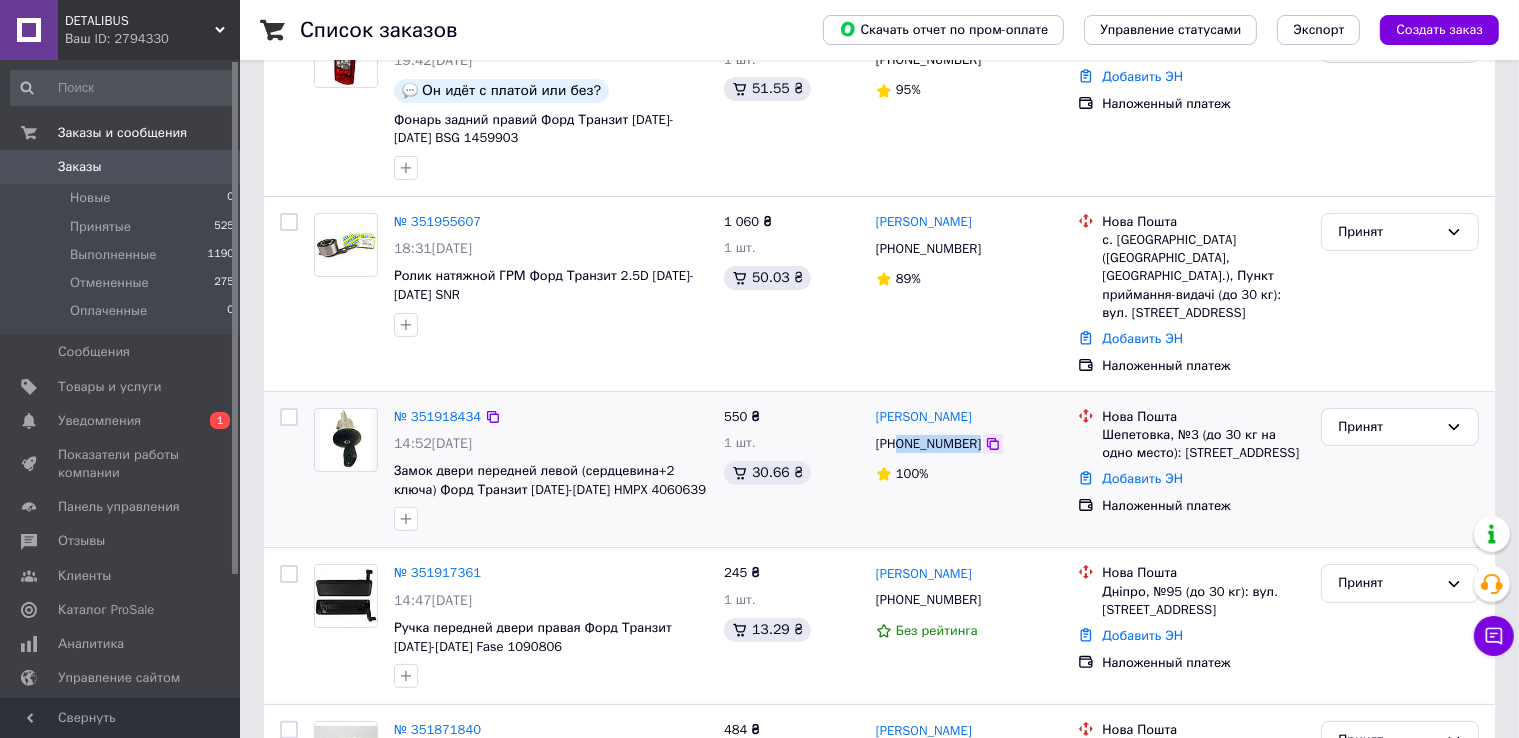 drag, startPoint x: 897, startPoint y: 421, endPoint x: 976, endPoint y: 423, distance: 79.025314 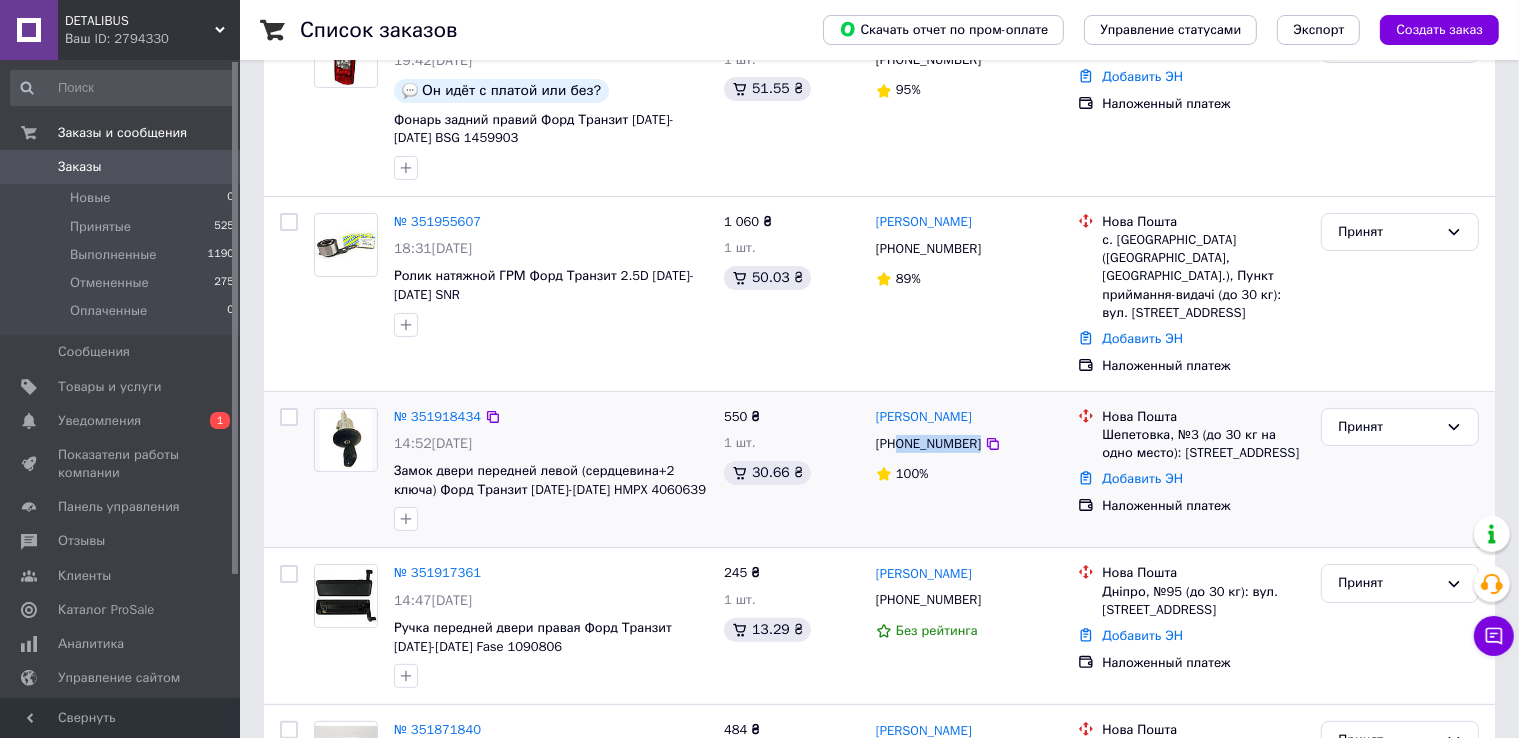 copy on "0679627674" 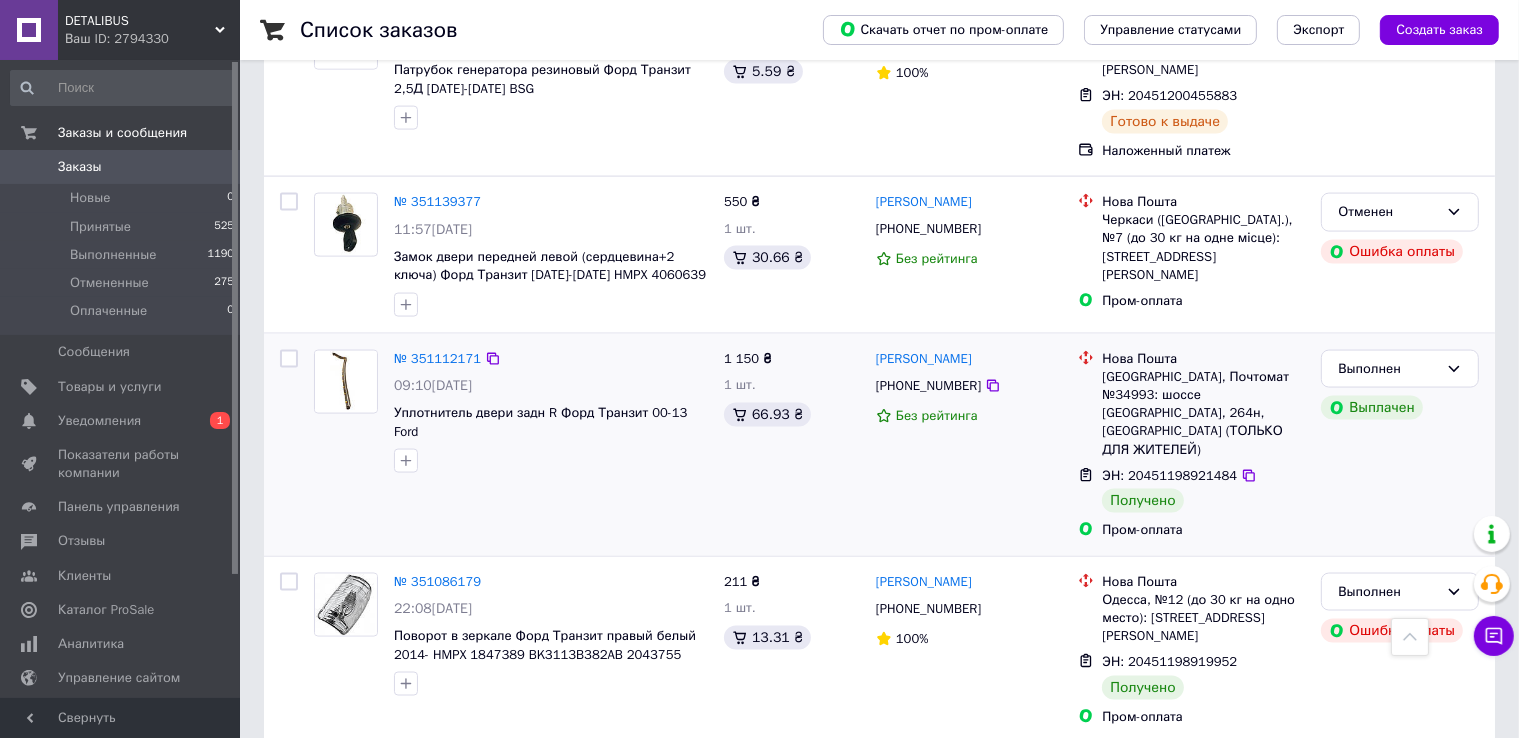 scroll, scrollTop: 3066, scrollLeft: 0, axis: vertical 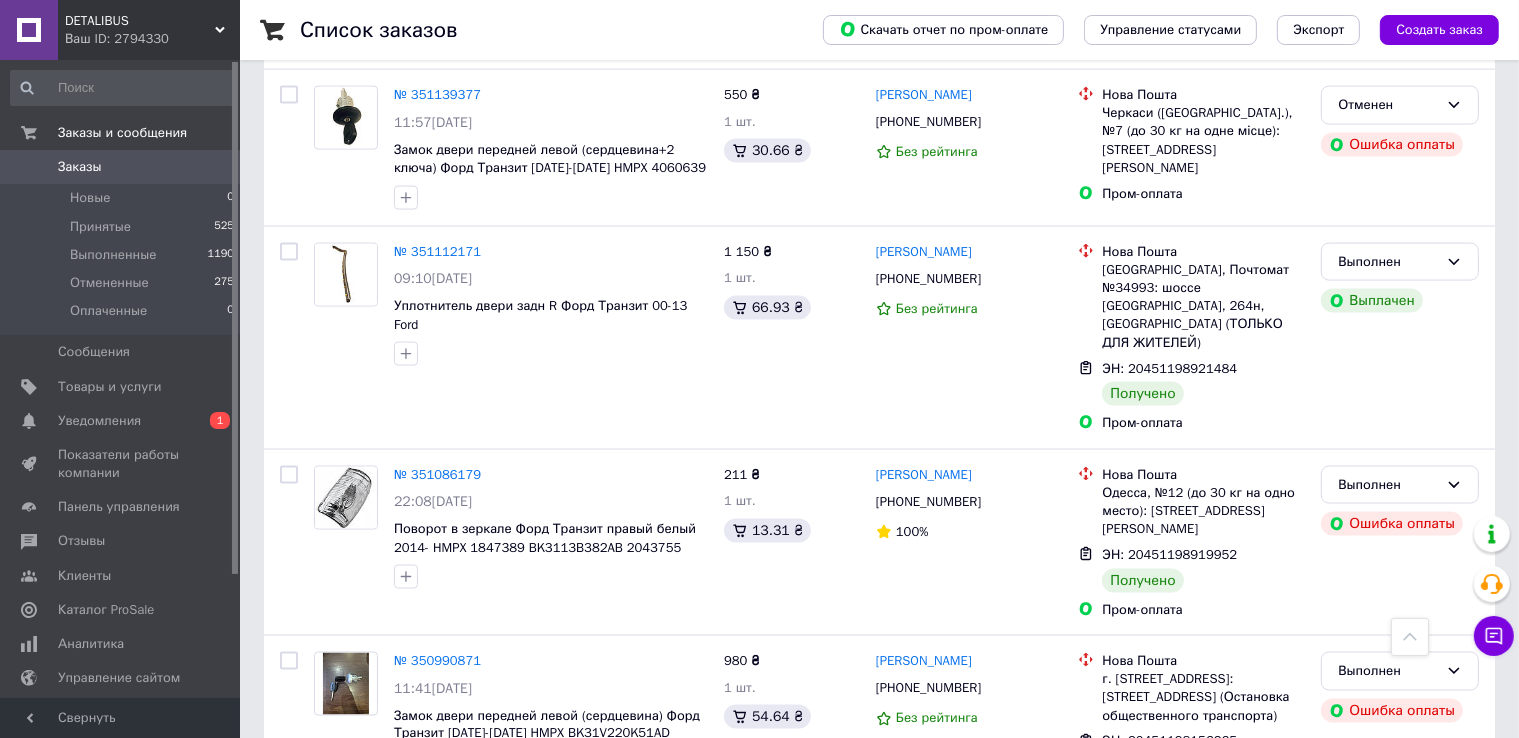 click on "2" at bounding box center [327, 867] 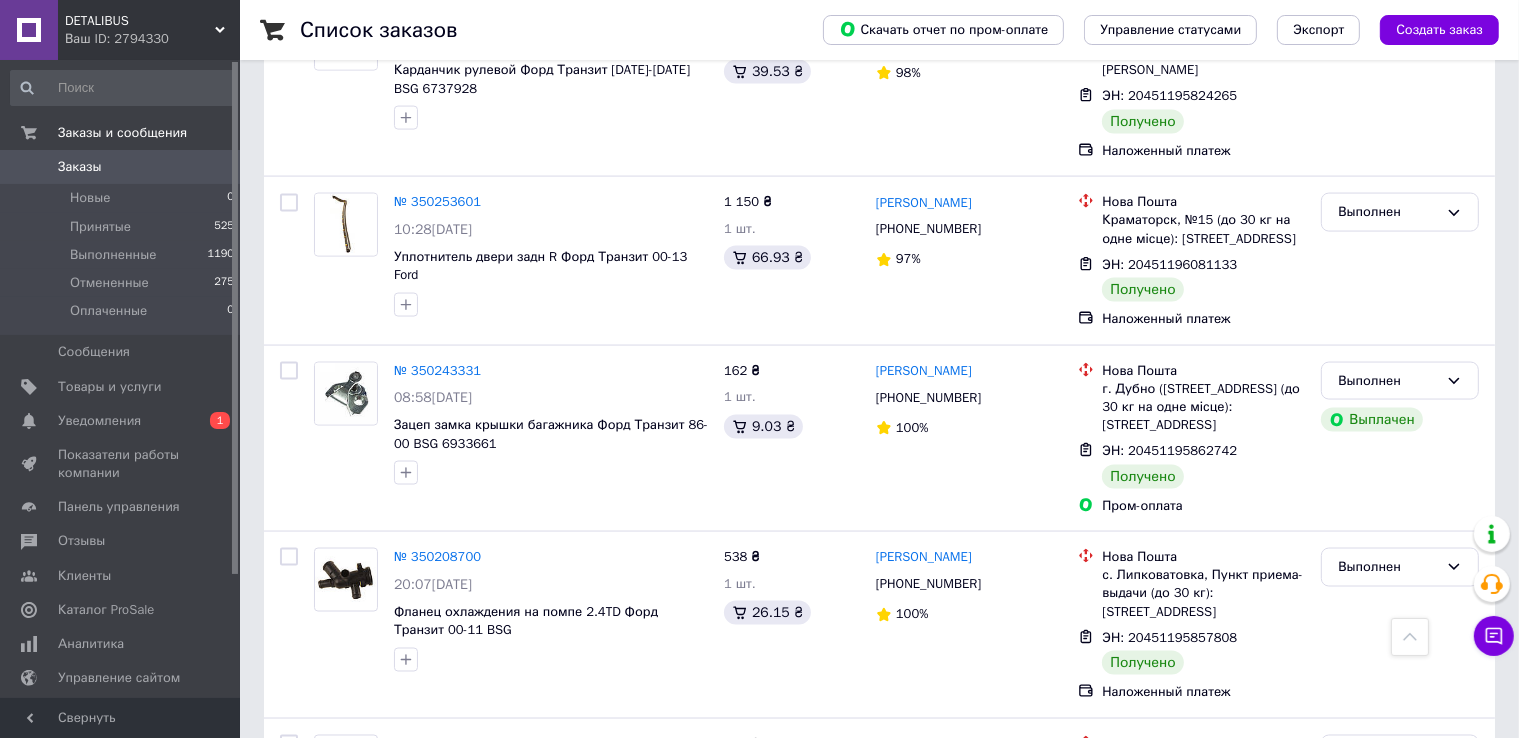 scroll, scrollTop: 3153, scrollLeft: 0, axis: vertical 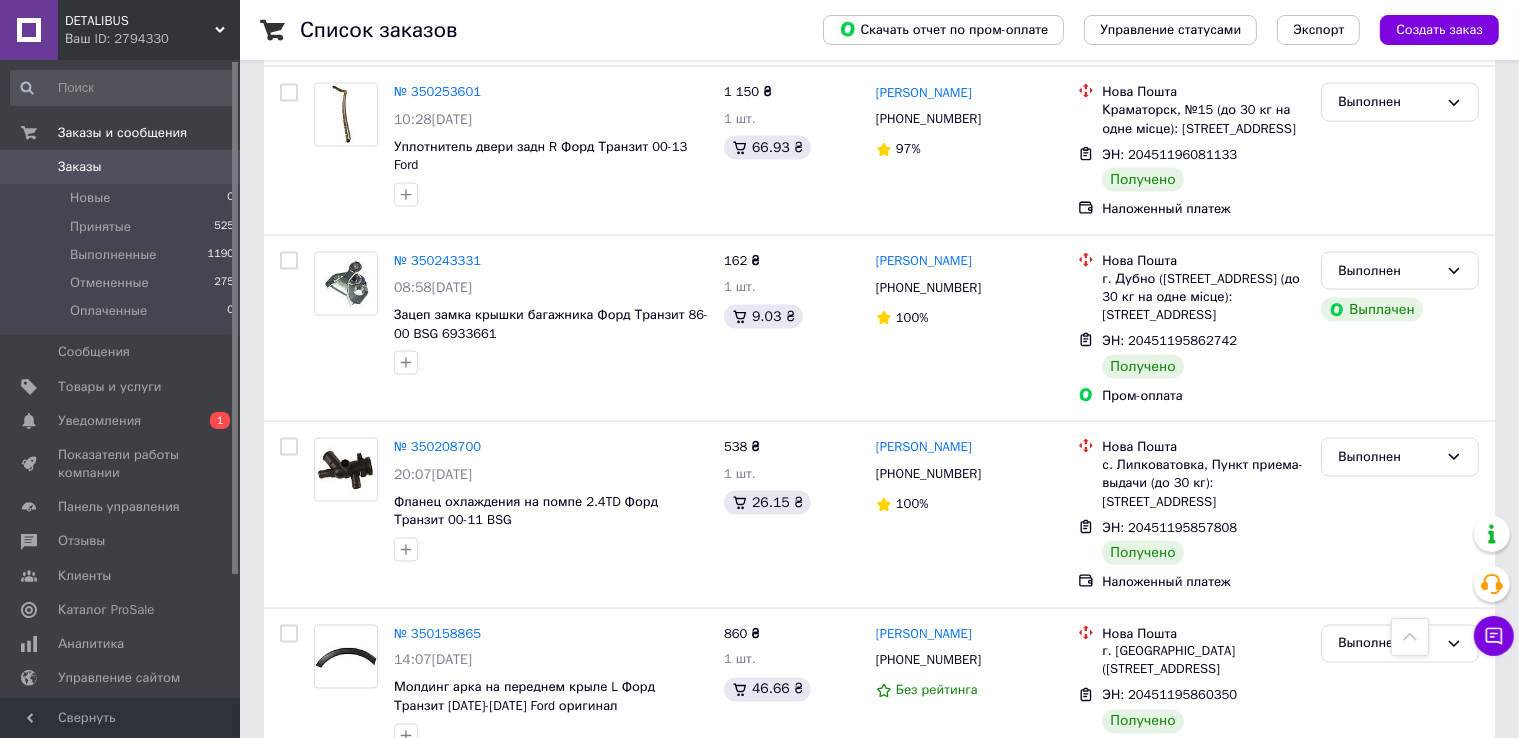 click on "3" at bounding box center (505, 821) 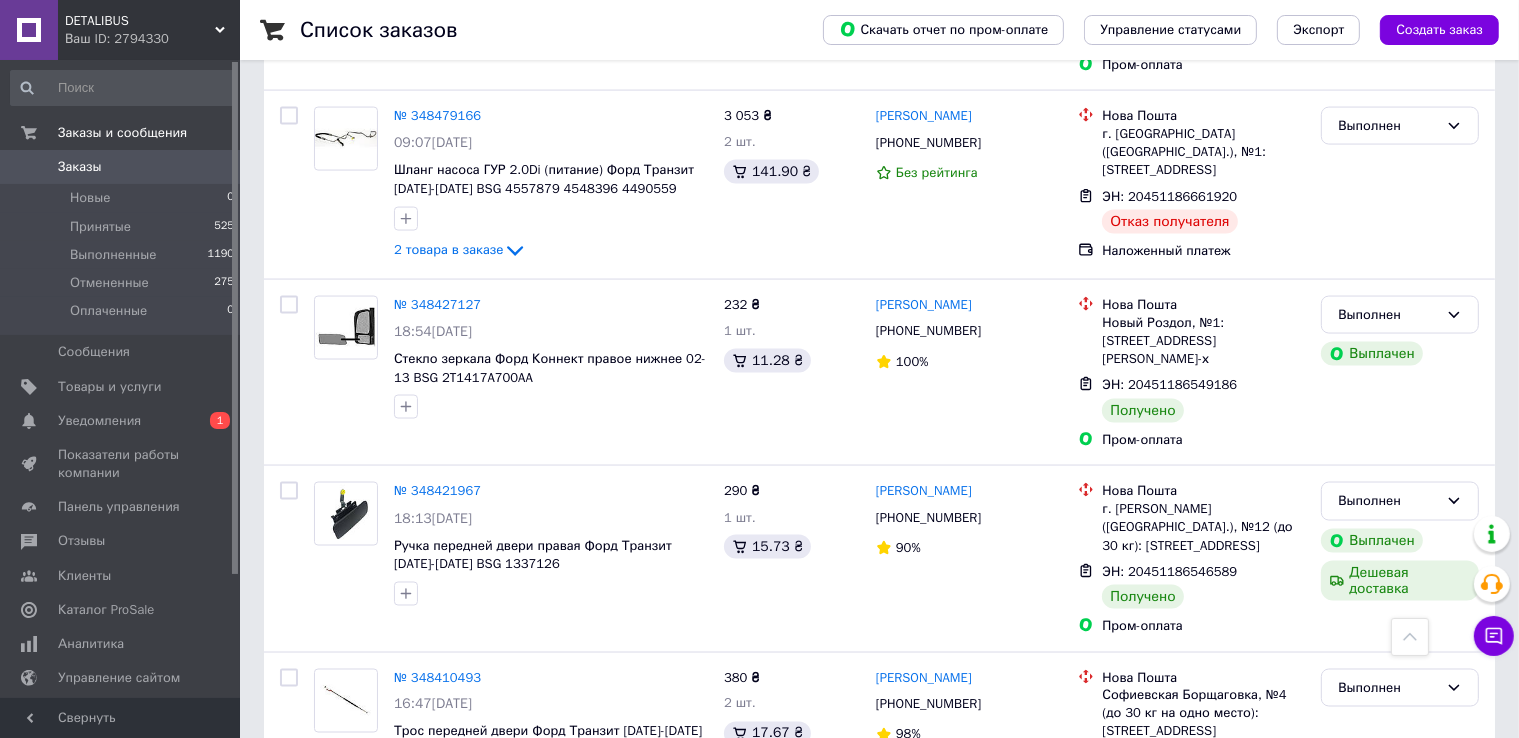 scroll, scrollTop: 3105, scrollLeft: 0, axis: vertical 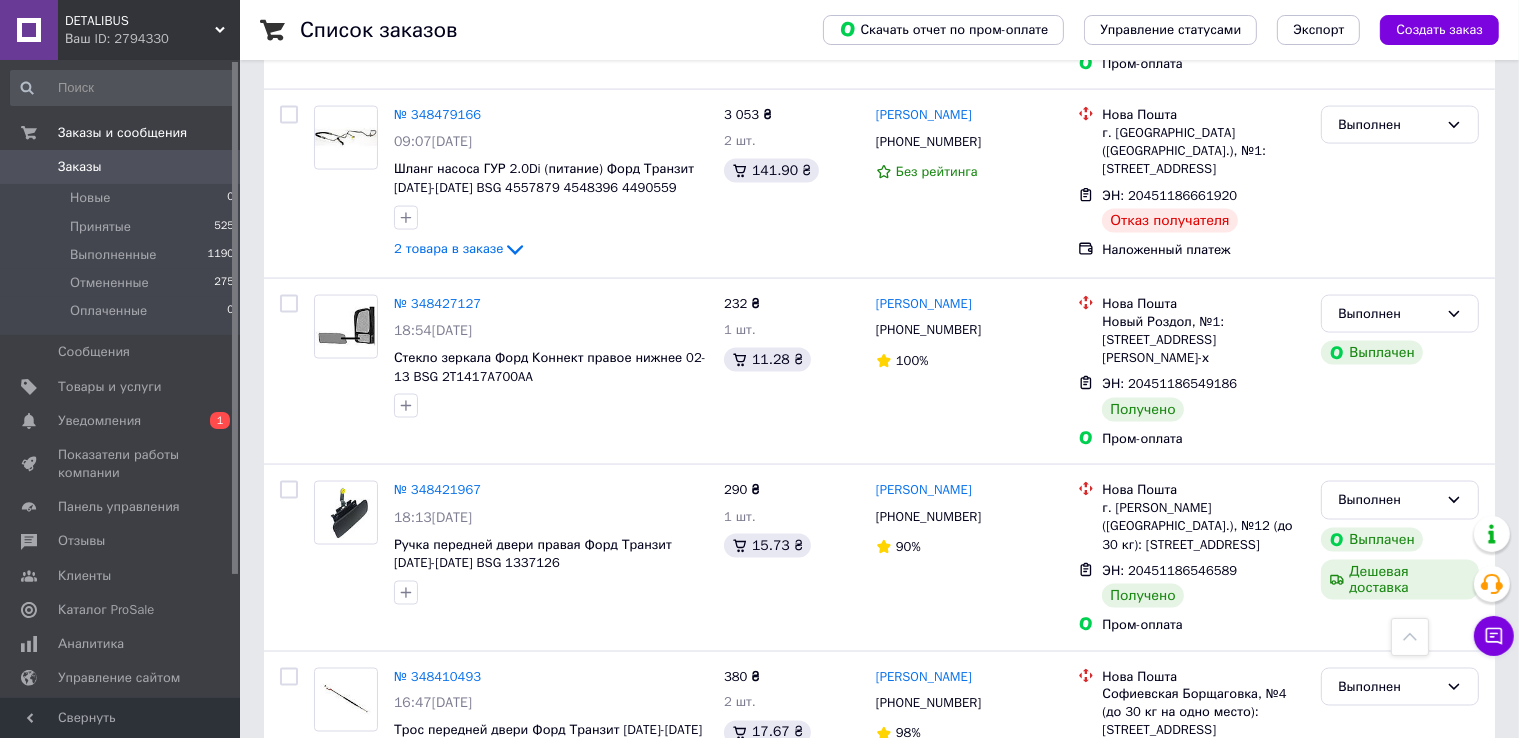 click on "4" at bounding box center [550, 900] 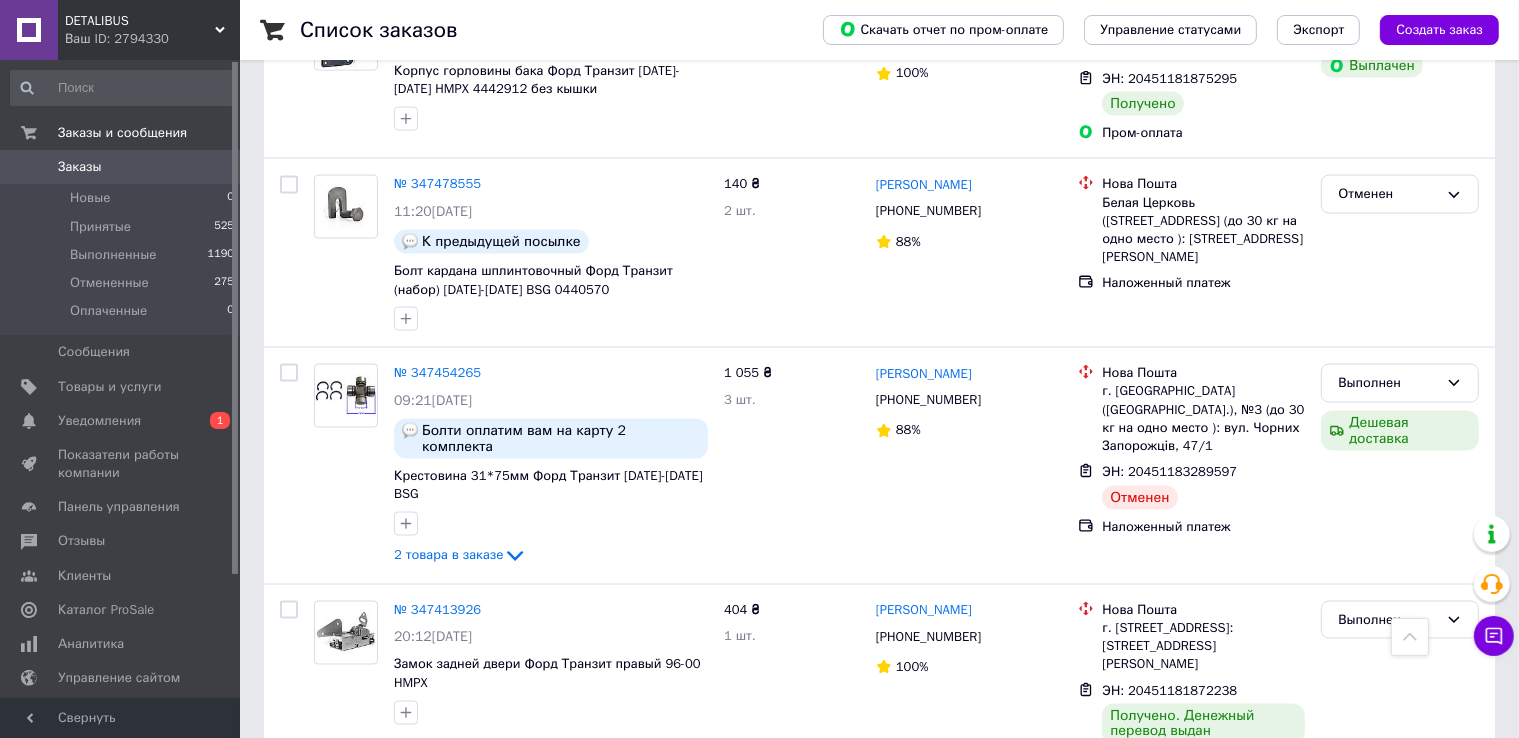 scroll, scrollTop: 3166, scrollLeft: 0, axis: vertical 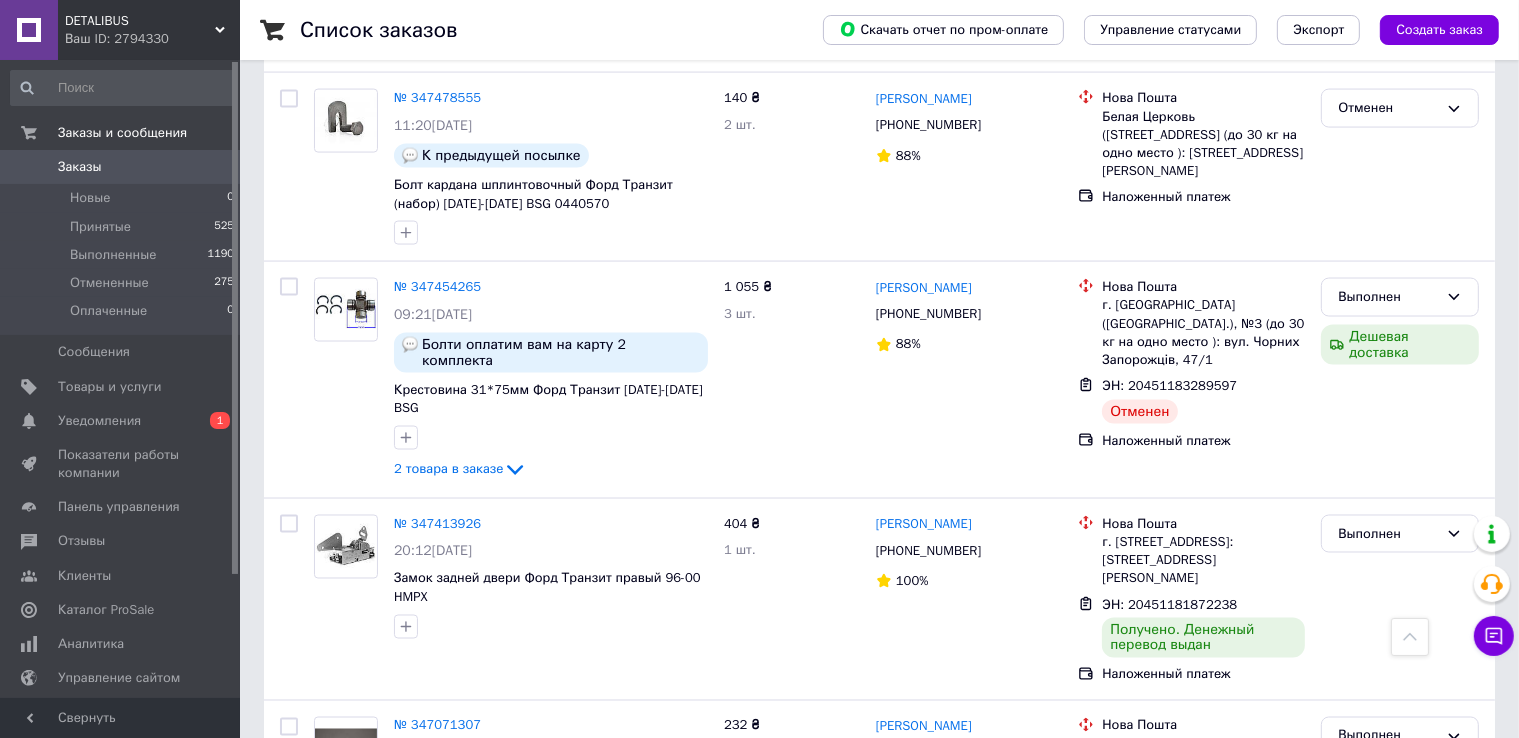 click on "1" at bounding box center [415, 950] 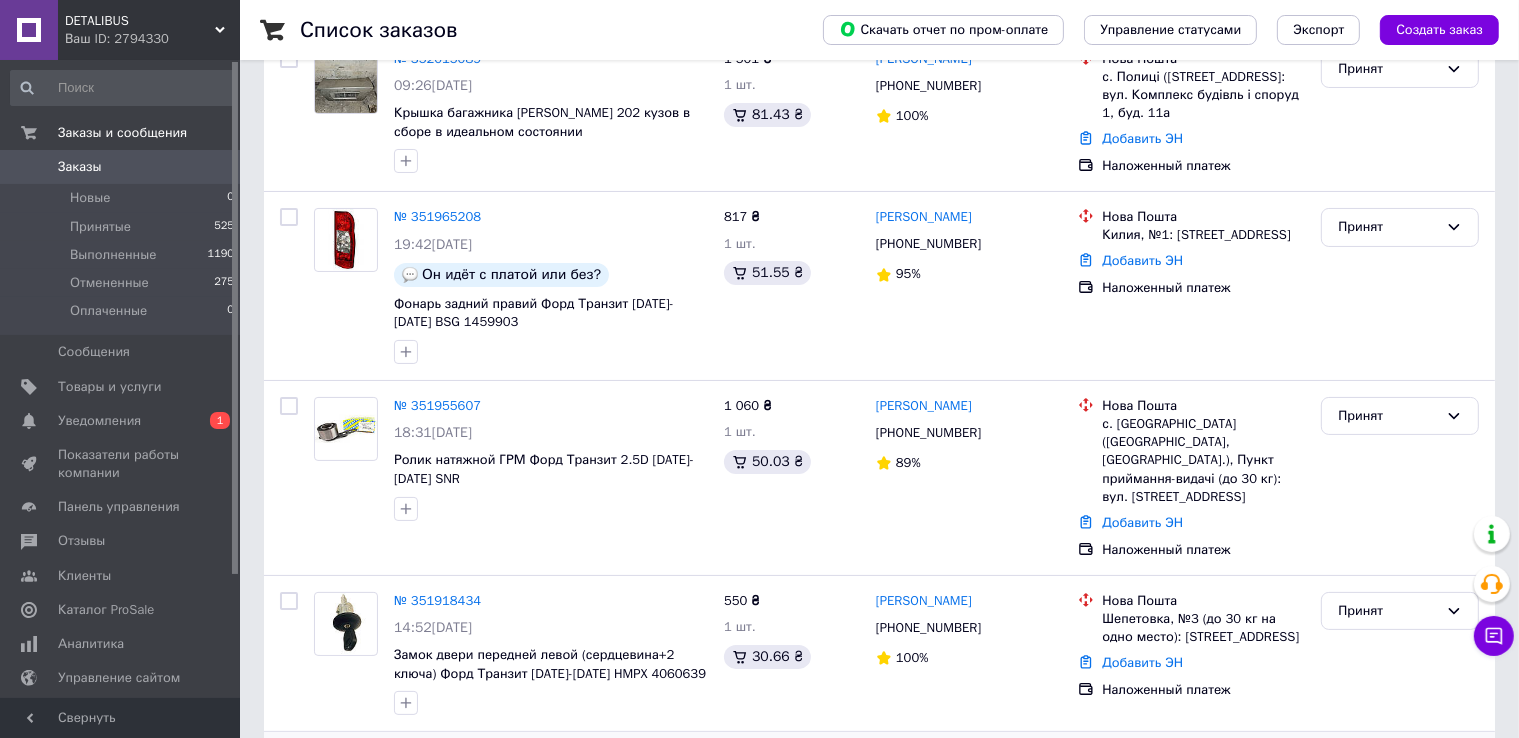 scroll, scrollTop: 400, scrollLeft: 0, axis: vertical 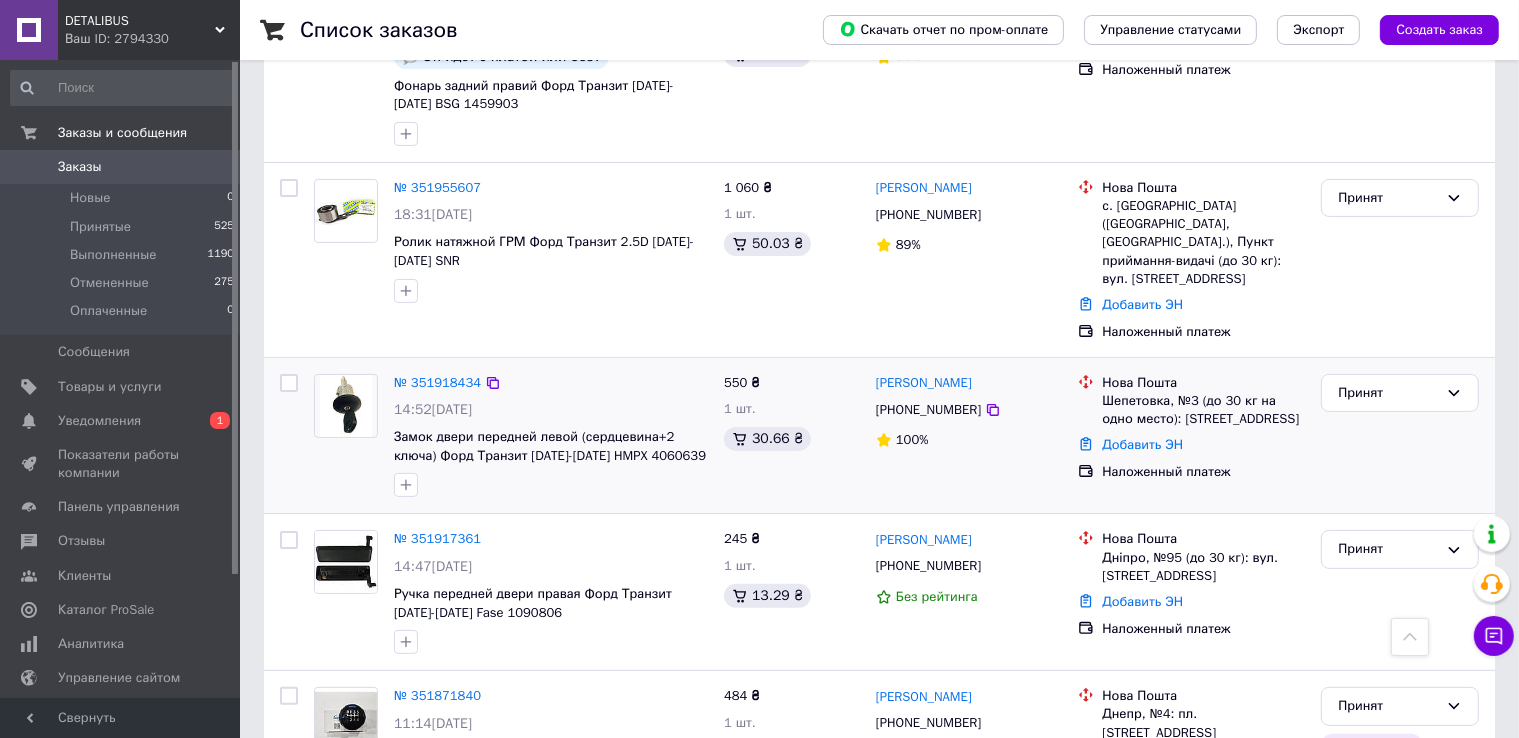 drag, startPoint x: 1020, startPoint y: 364, endPoint x: 860, endPoint y: 371, distance: 160.15305 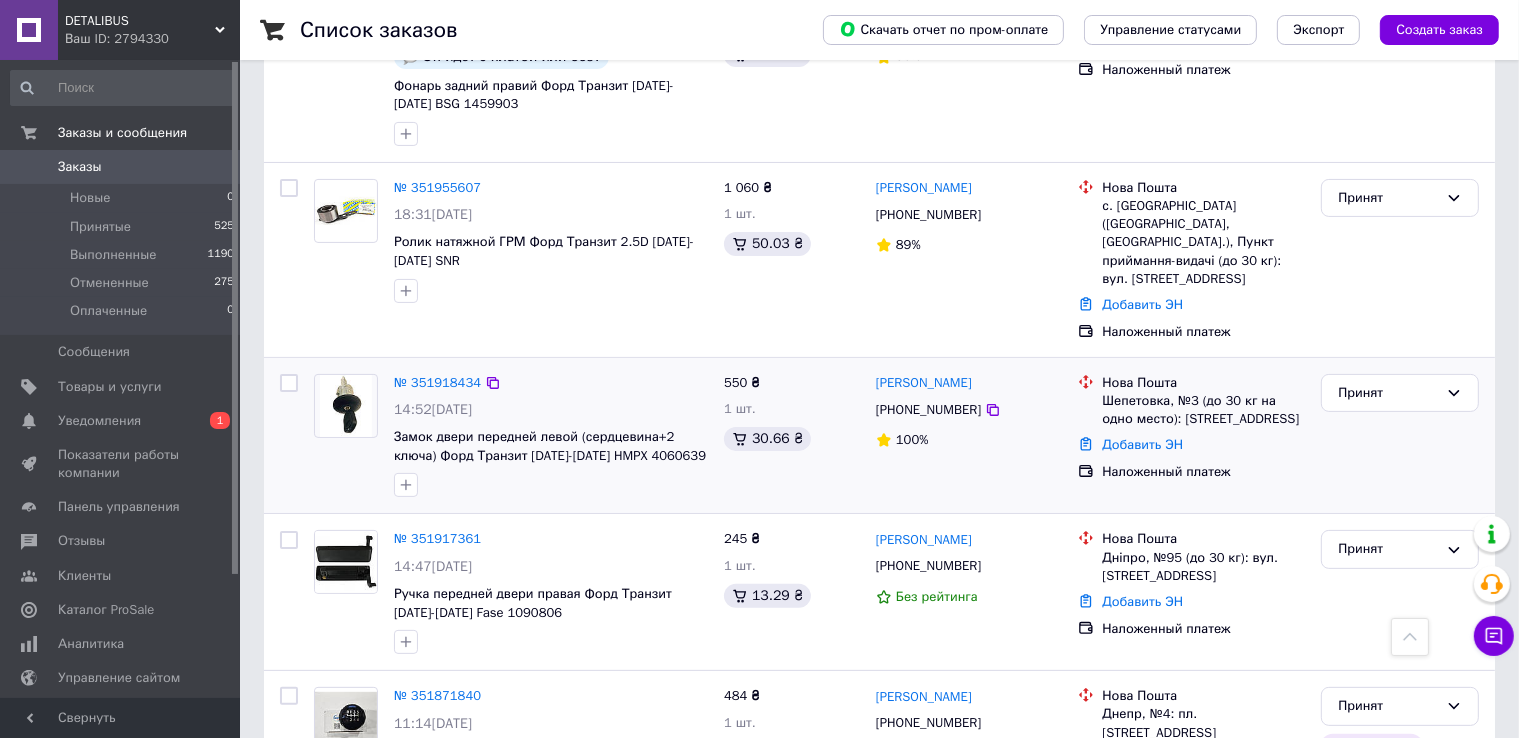 copy on "[PERSON_NAME]" 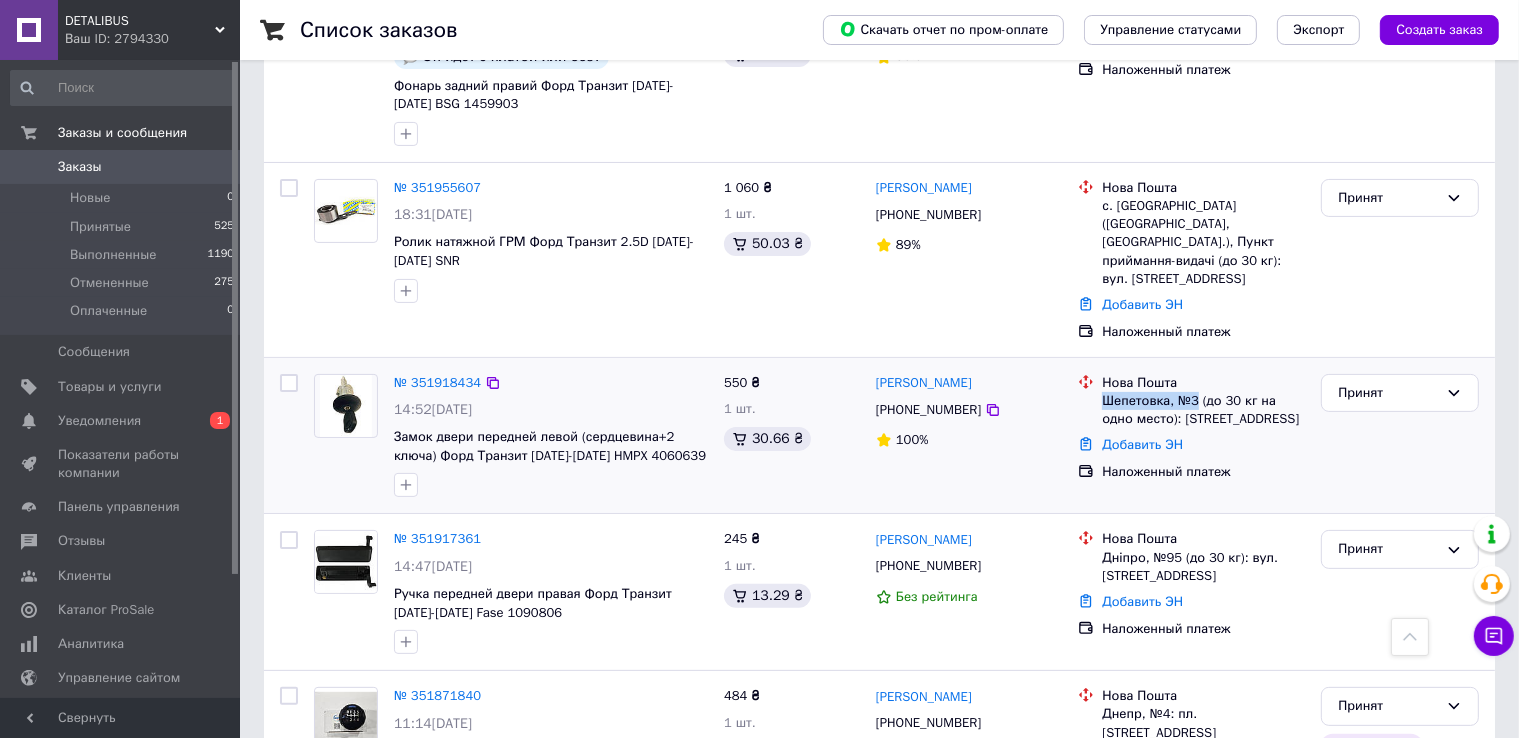 drag, startPoint x: 1100, startPoint y: 387, endPoint x: 1193, endPoint y: 382, distance: 93.13431 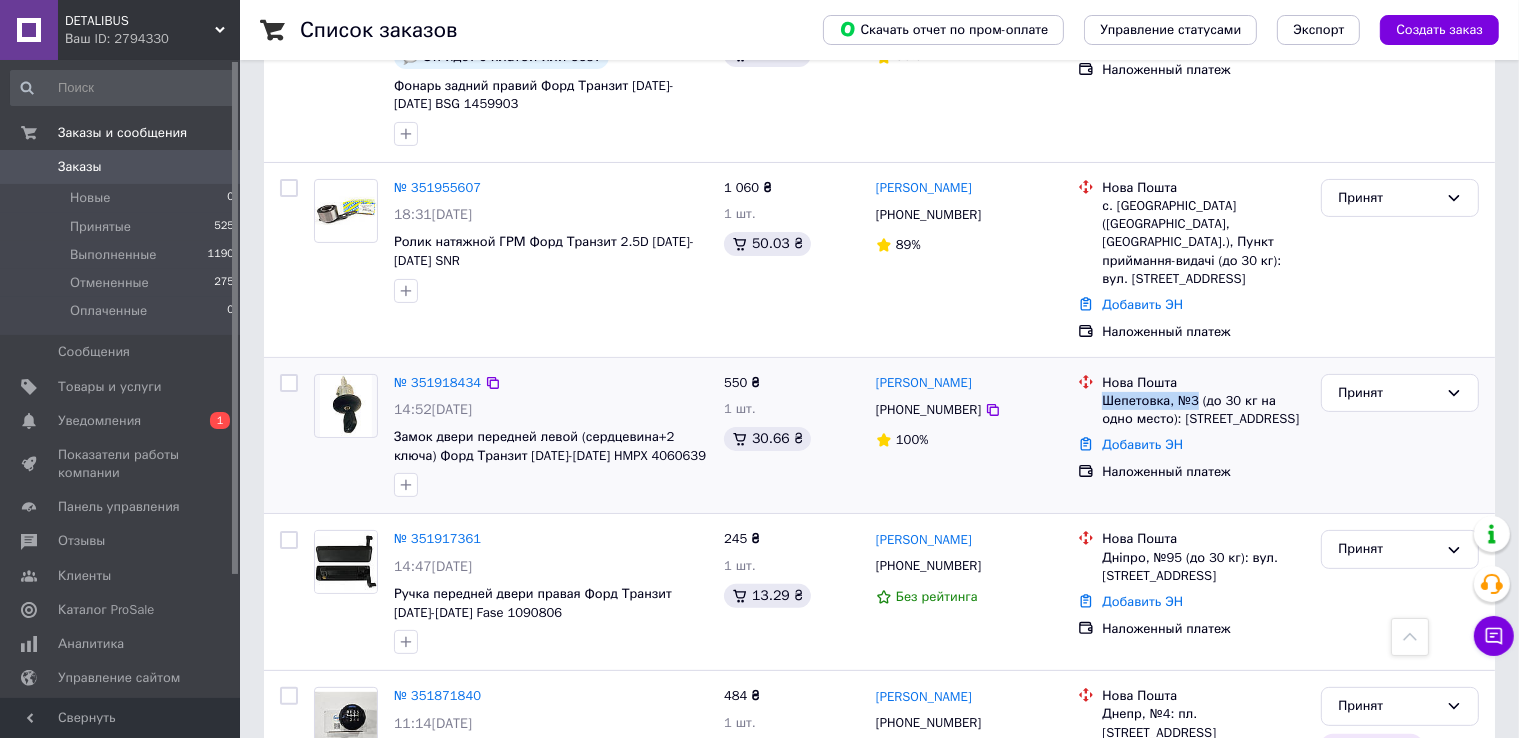 copy on "Шепетовка, №3" 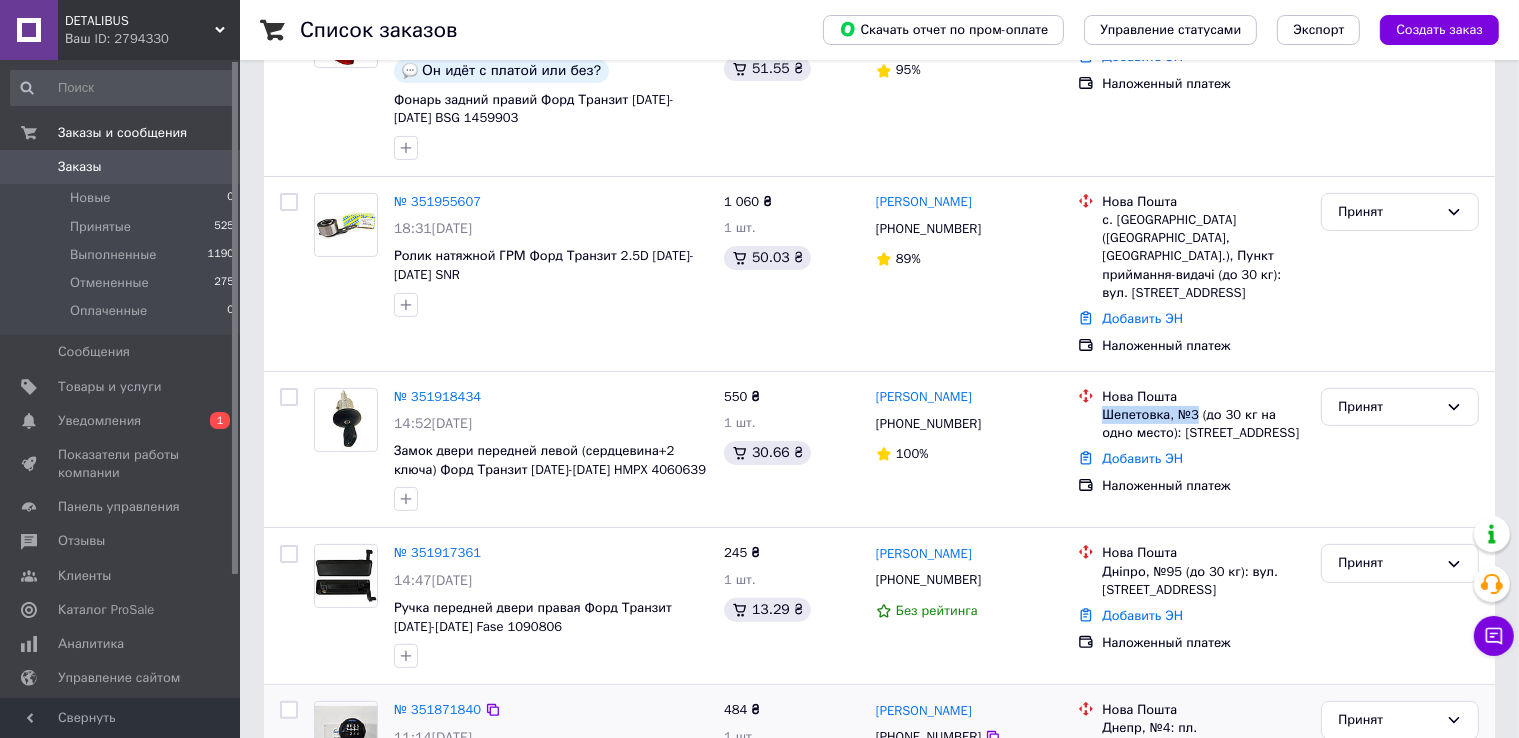 scroll, scrollTop: 500, scrollLeft: 0, axis: vertical 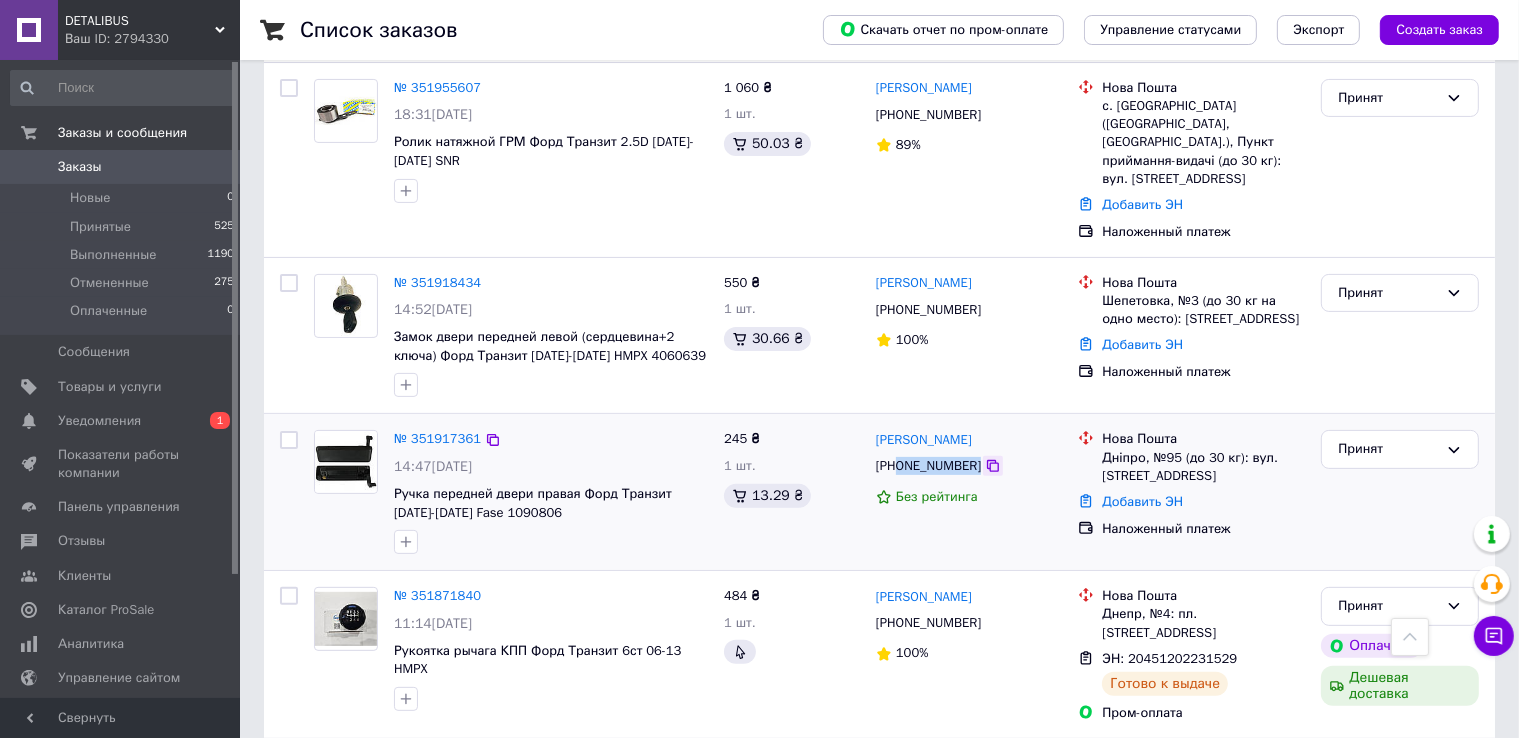 drag, startPoint x: 899, startPoint y: 450, endPoint x: 972, endPoint y: 448, distance: 73.02739 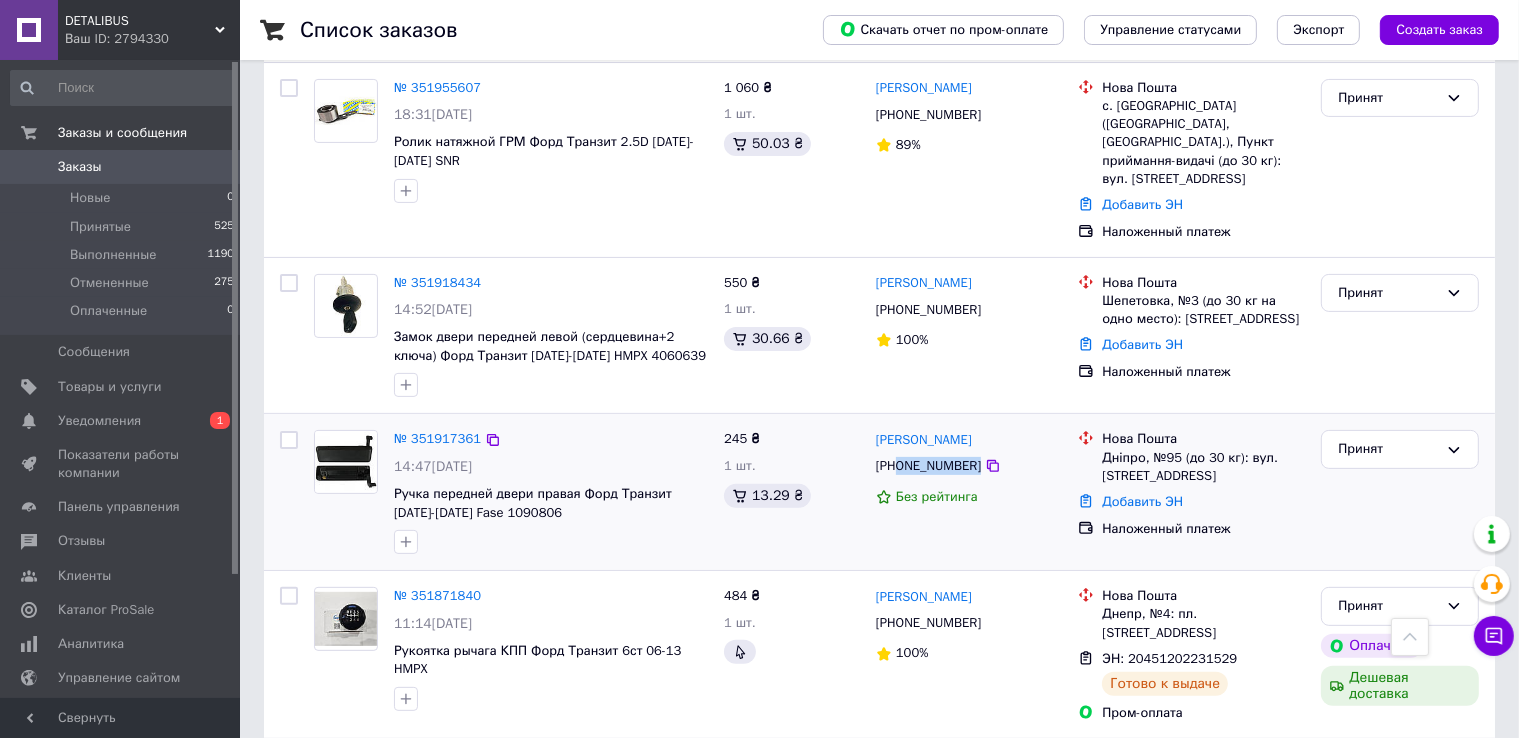copy on "0968134485" 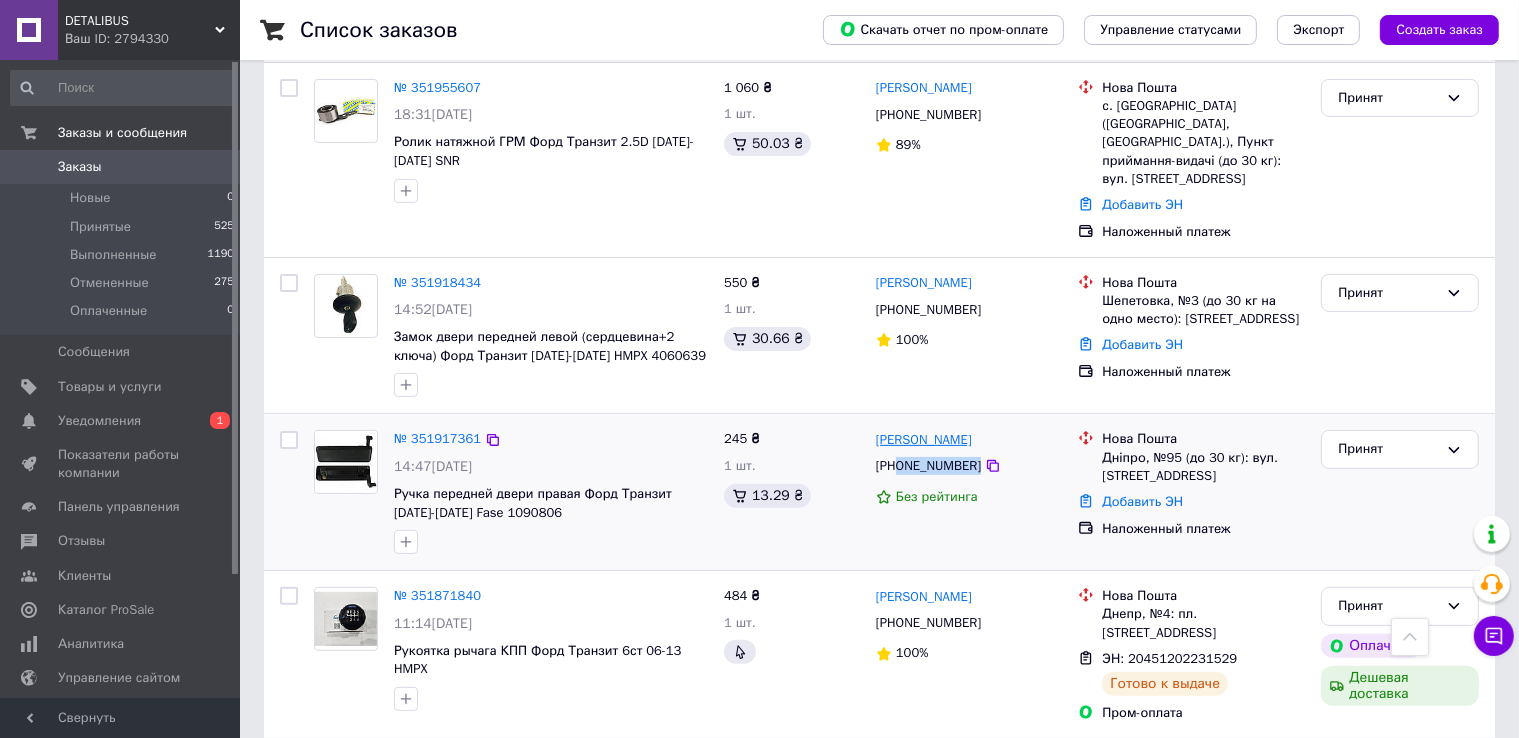 drag, startPoint x: 1003, startPoint y: 425, endPoint x: 876, endPoint y: 421, distance: 127.06297 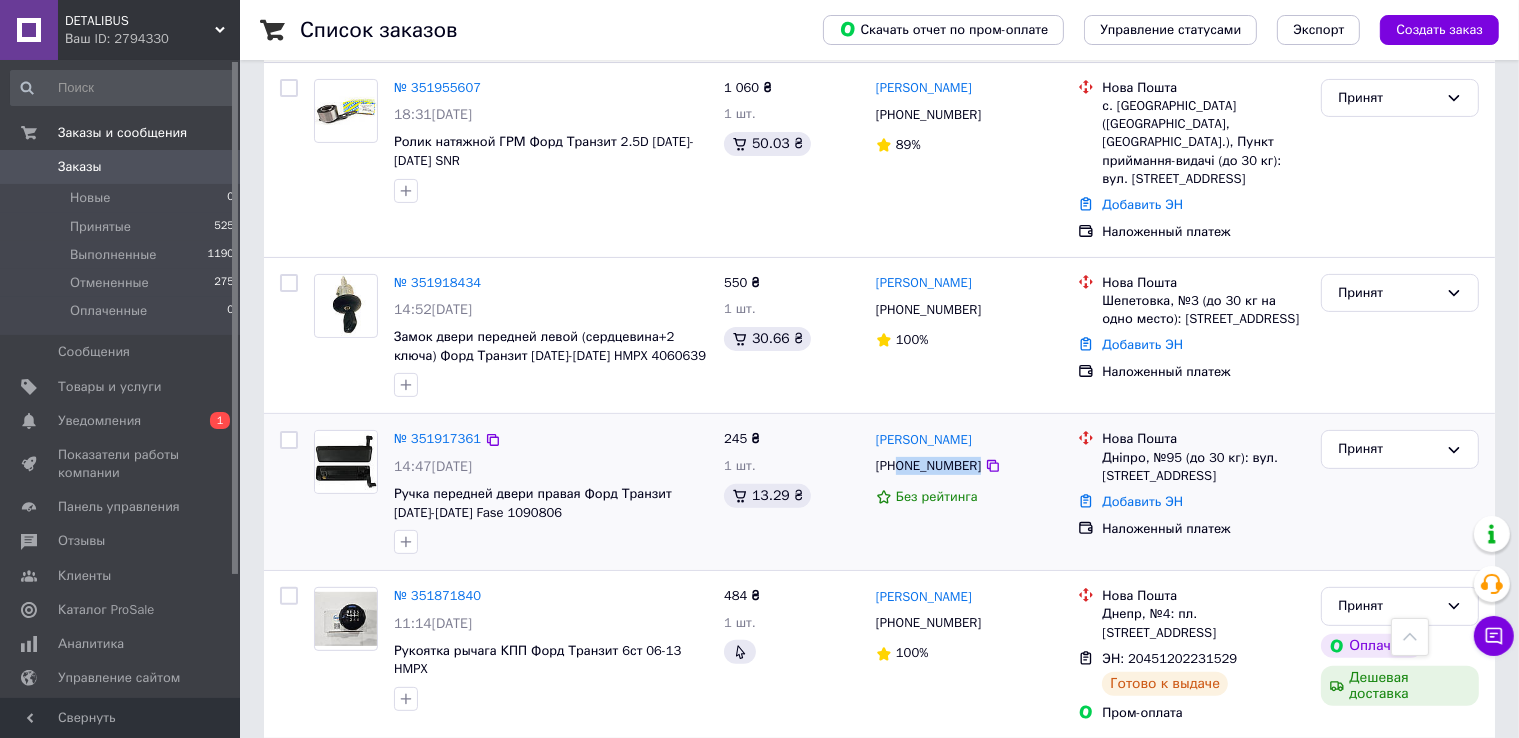 copy on "[PERSON_NAME]" 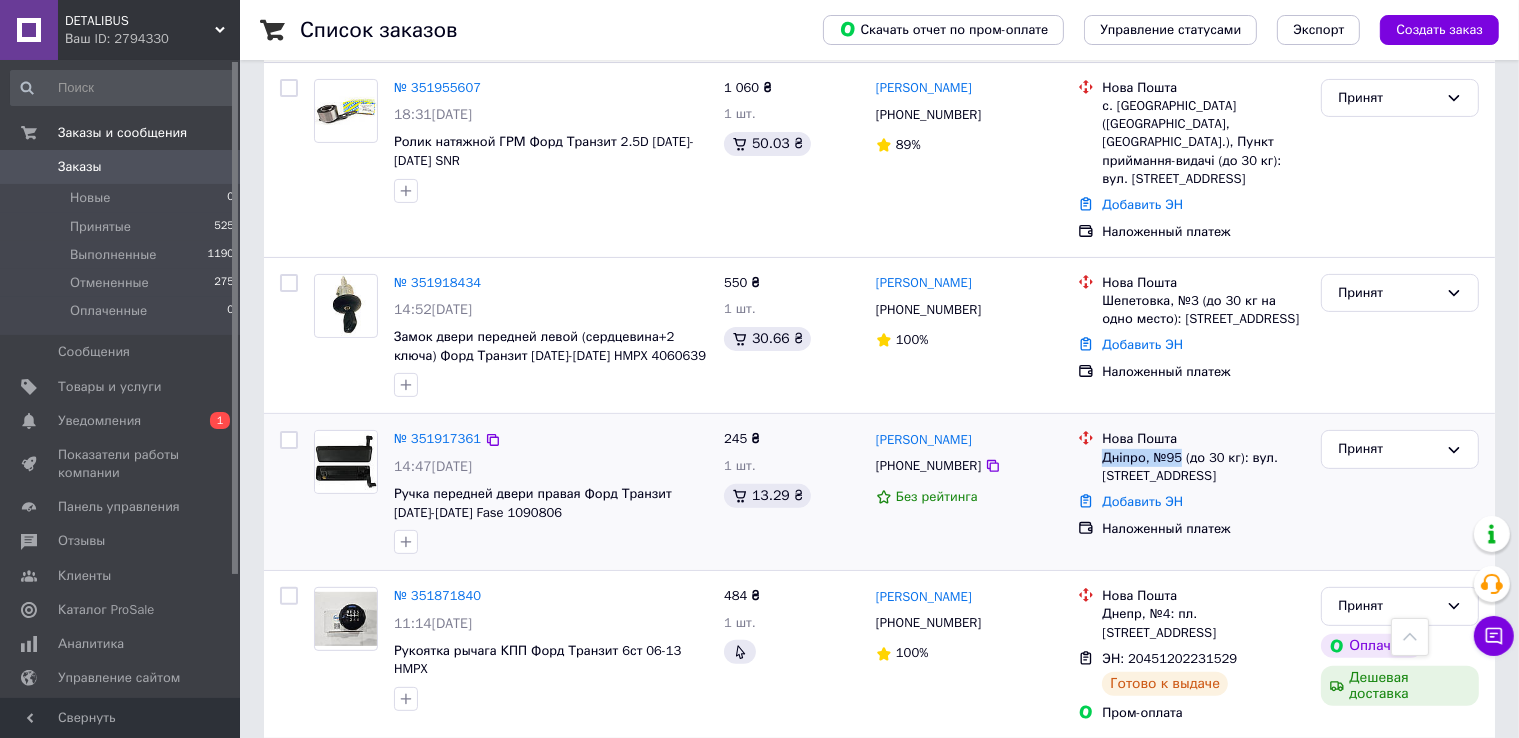 drag, startPoint x: 1103, startPoint y: 440, endPoint x: 1178, endPoint y: 433, distance: 75.32596 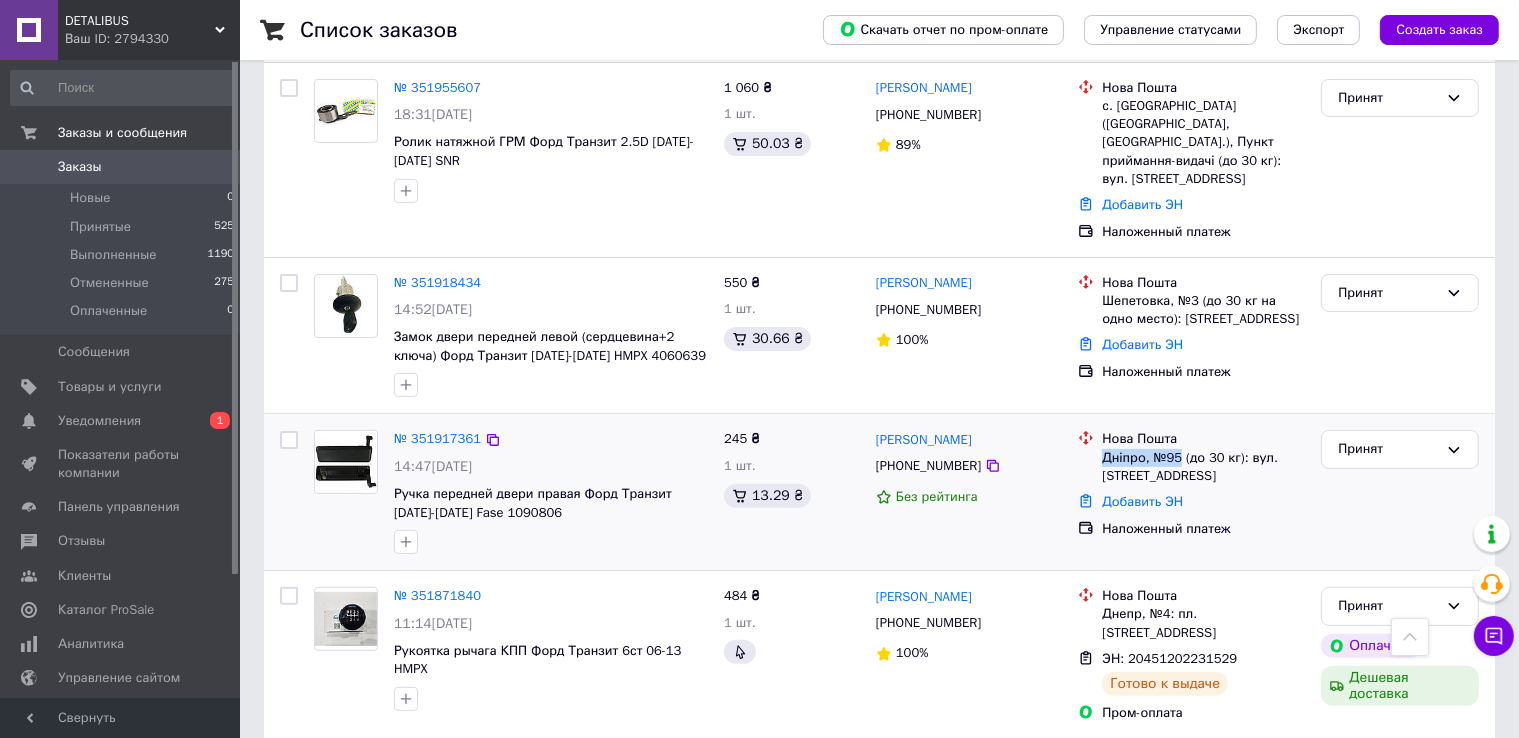 copy on "Дніпро, №95" 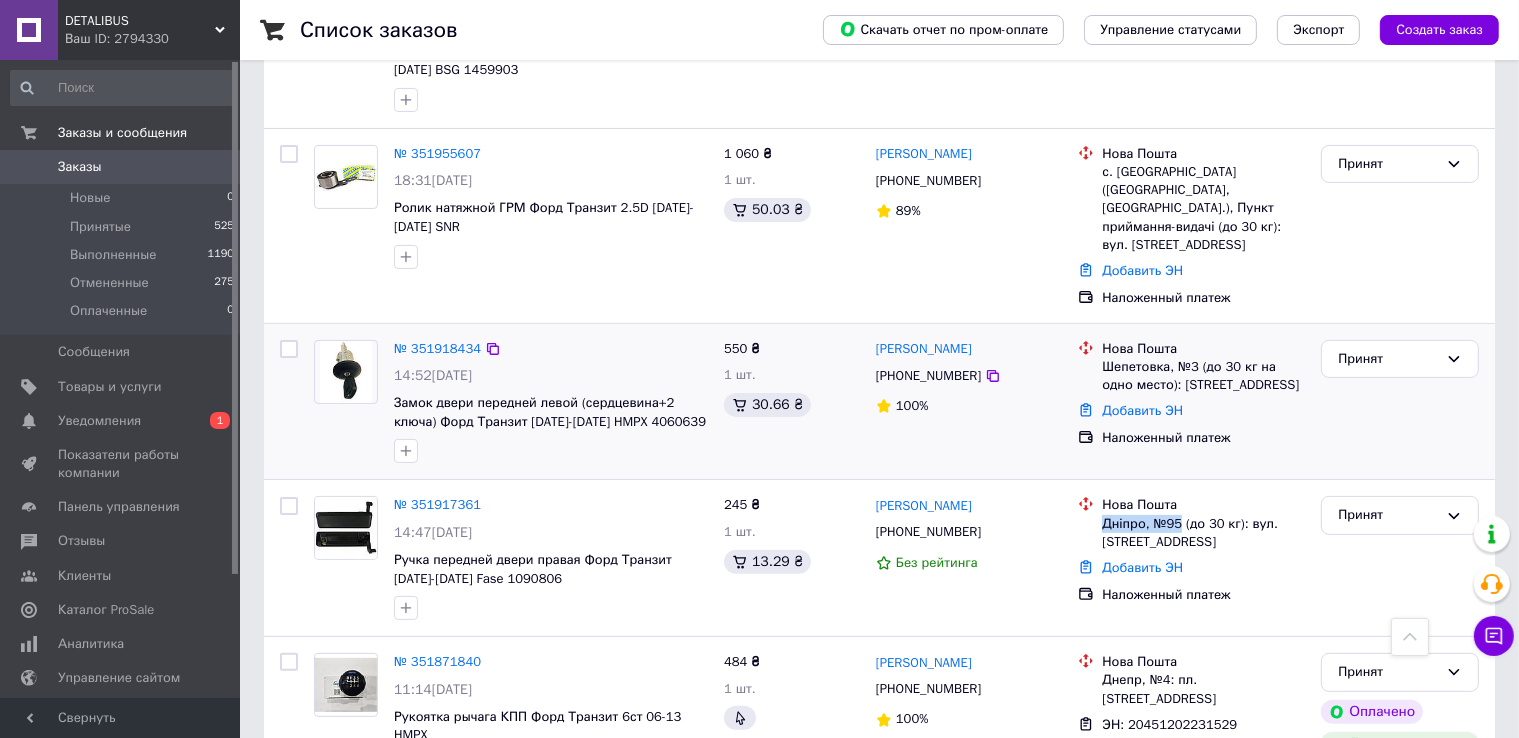 scroll, scrollTop: 300, scrollLeft: 0, axis: vertical 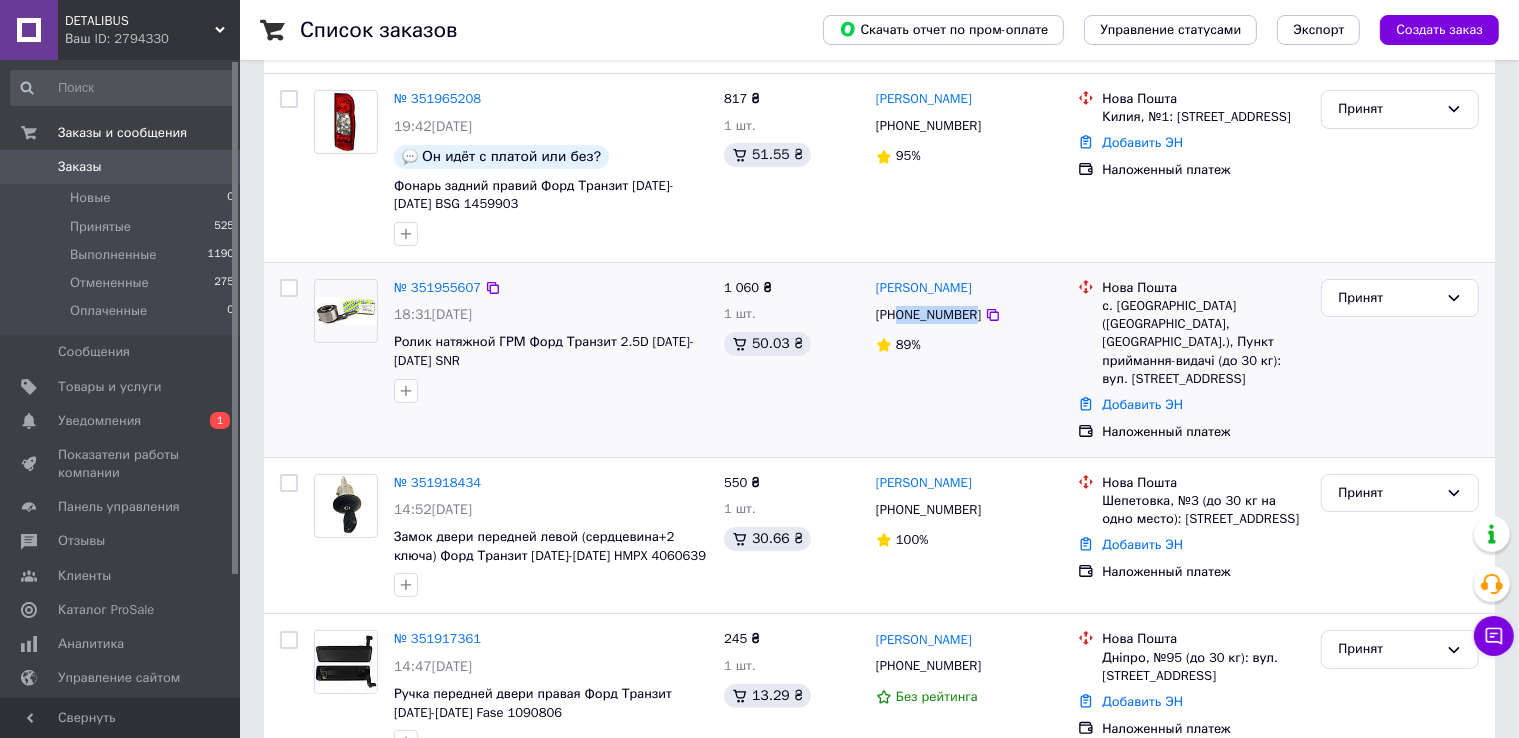 drag, startPoint x: 900, startPoint y: 319, endPoint x: 965, endPoint y: 315, distance: 65.12296 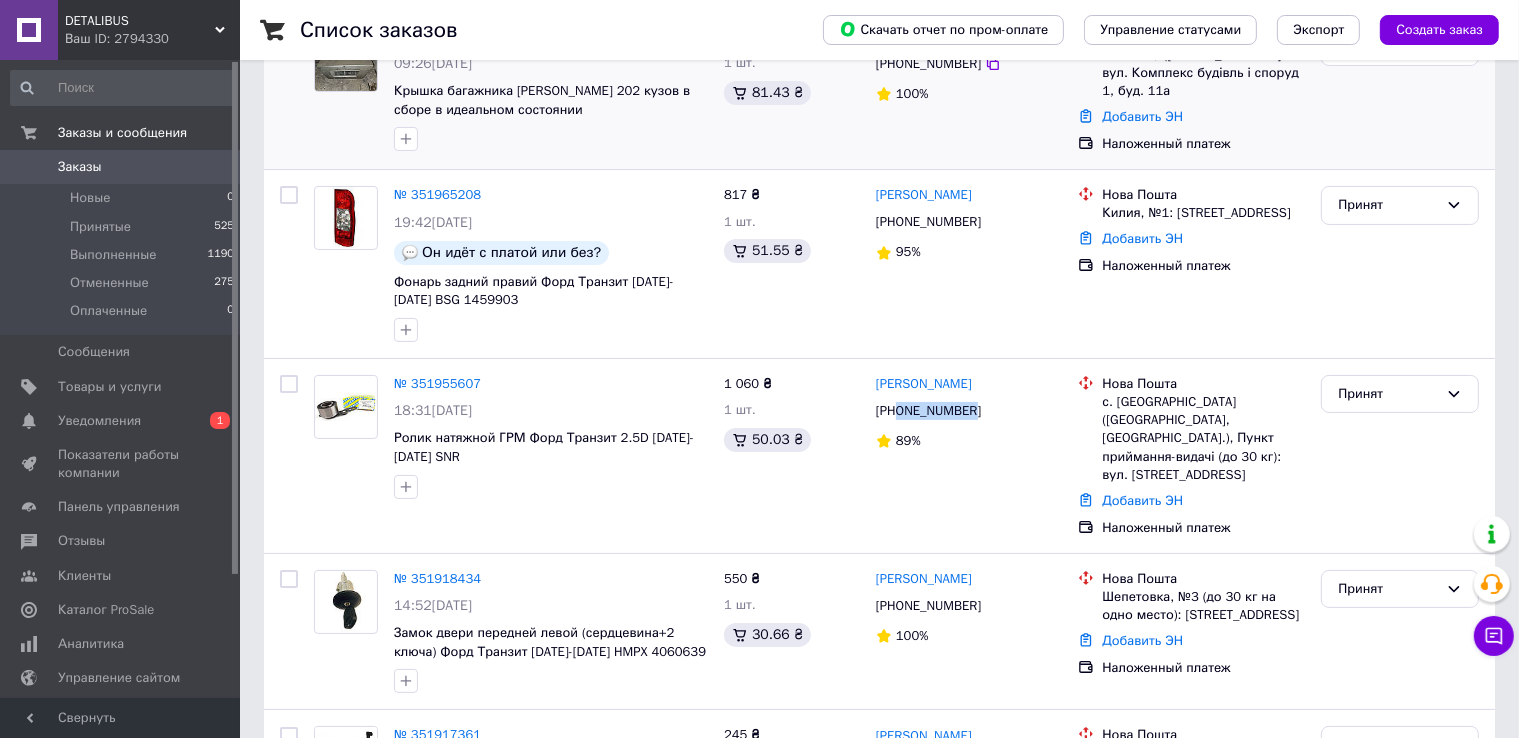 scroll, scrollTop: 0, scrollLeft: 0, axis: both 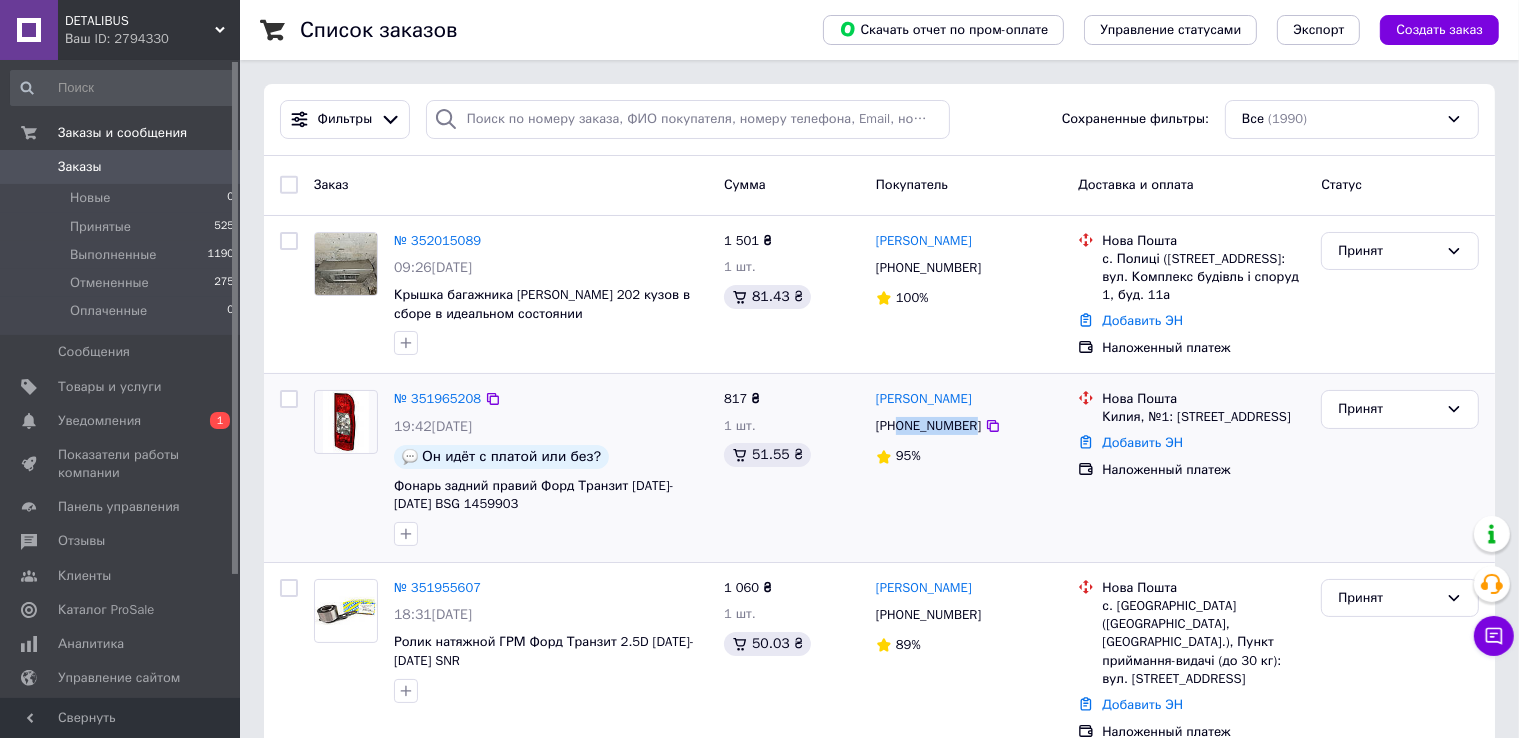 drag, startPoint x: 896, startPoint y: 433, endPoint x: 965, endPoint y: 432, distance: 69.00725 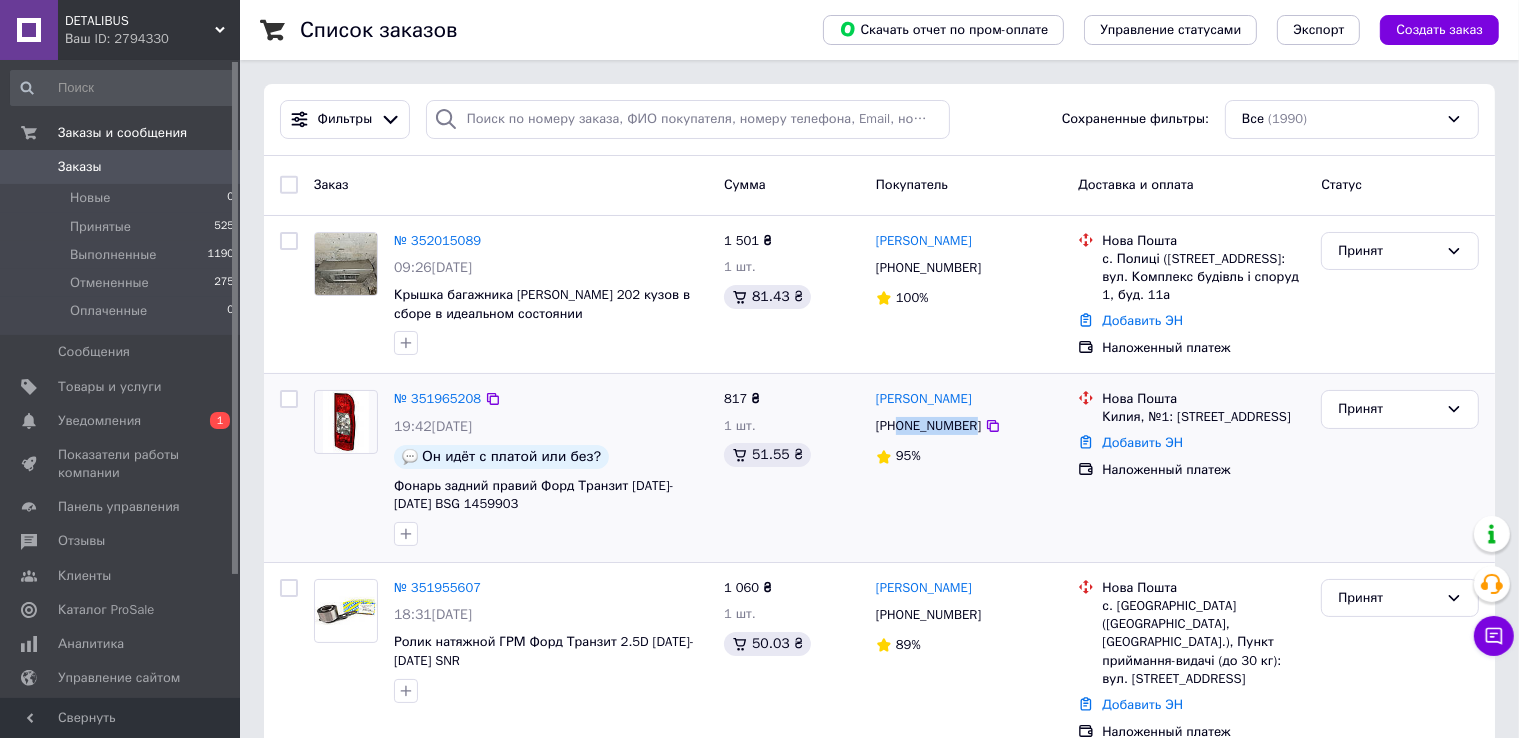 copy on "0961003188" 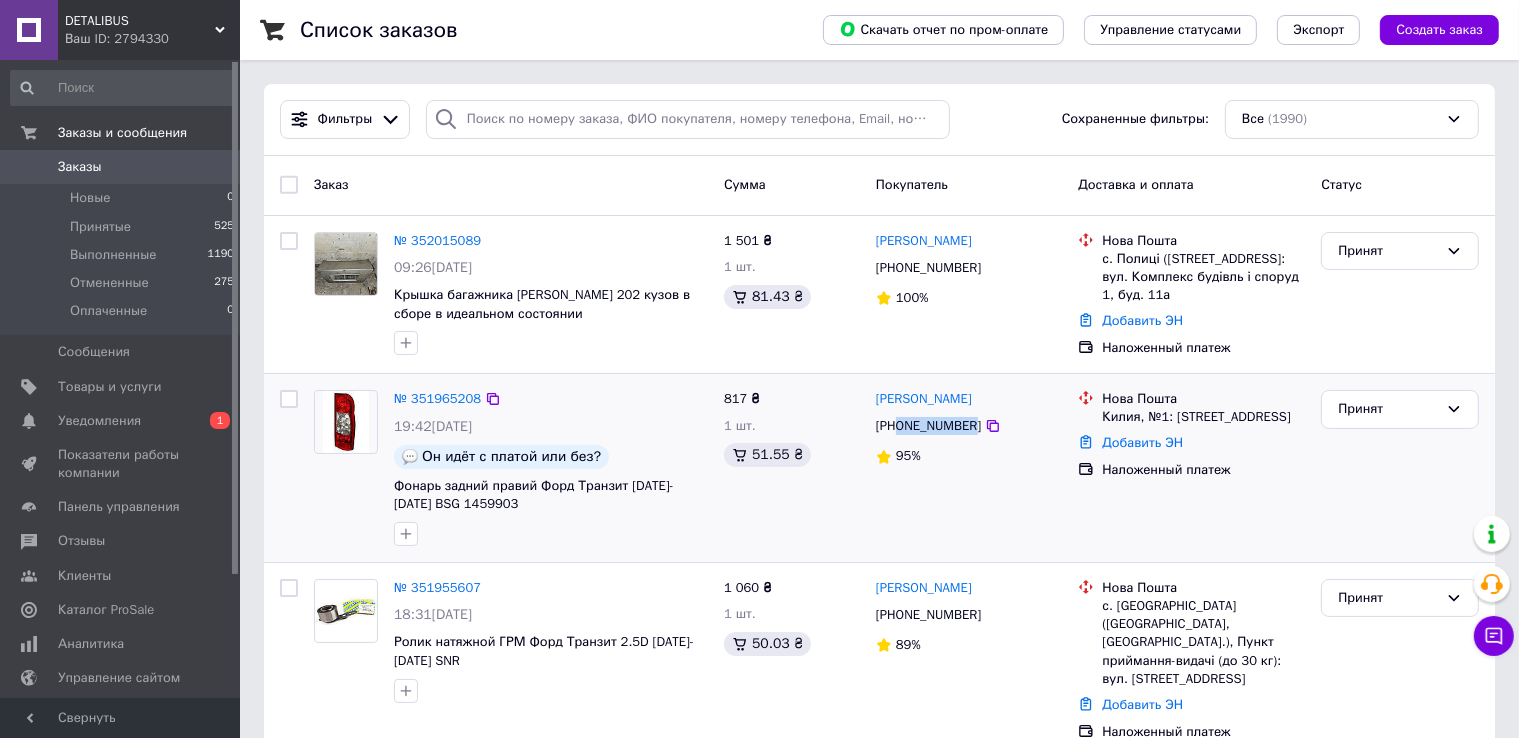 copy on "0961003188" 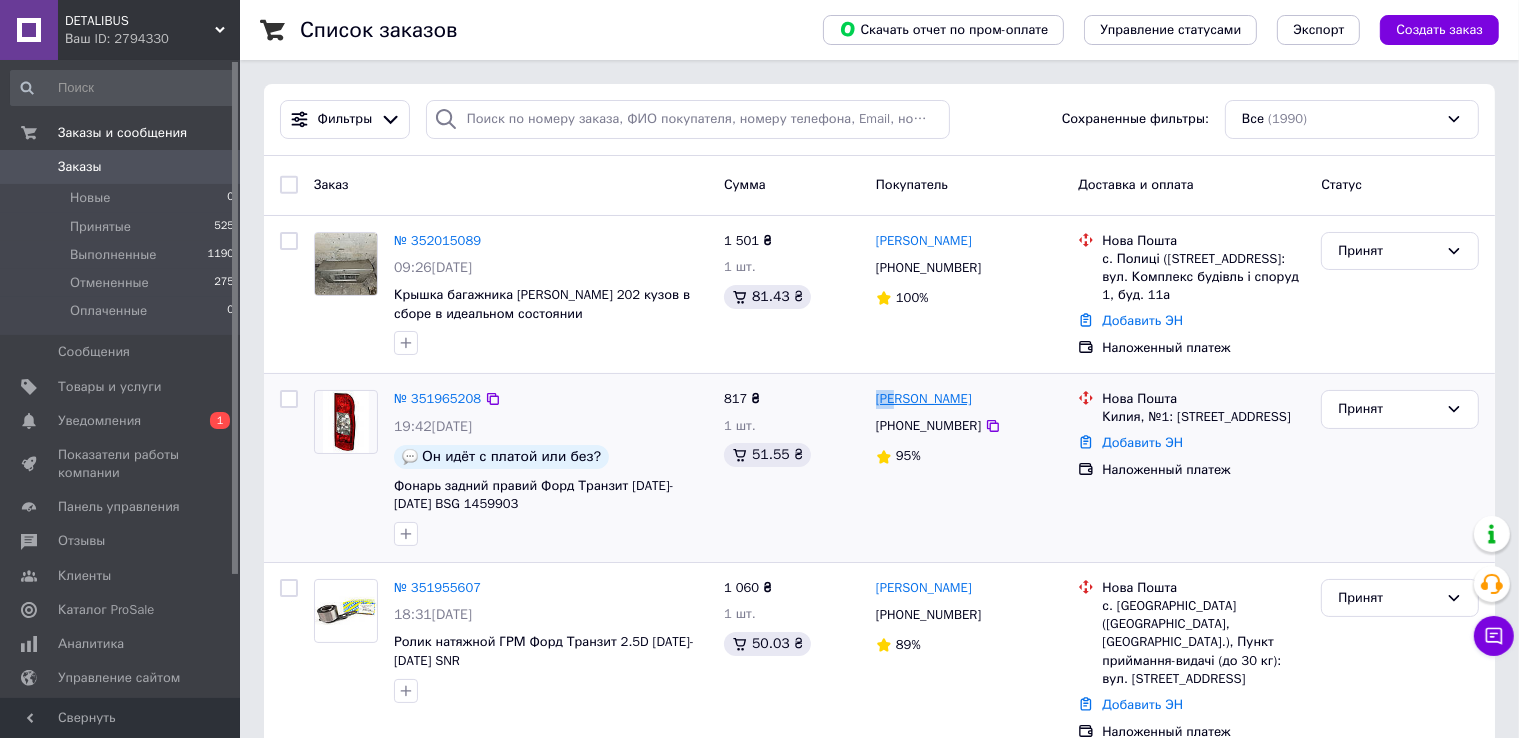 drag, startPoint x: 965, startPoint y: 401, endPoint x: 879, endPoint y: 406, distance: 86.145226 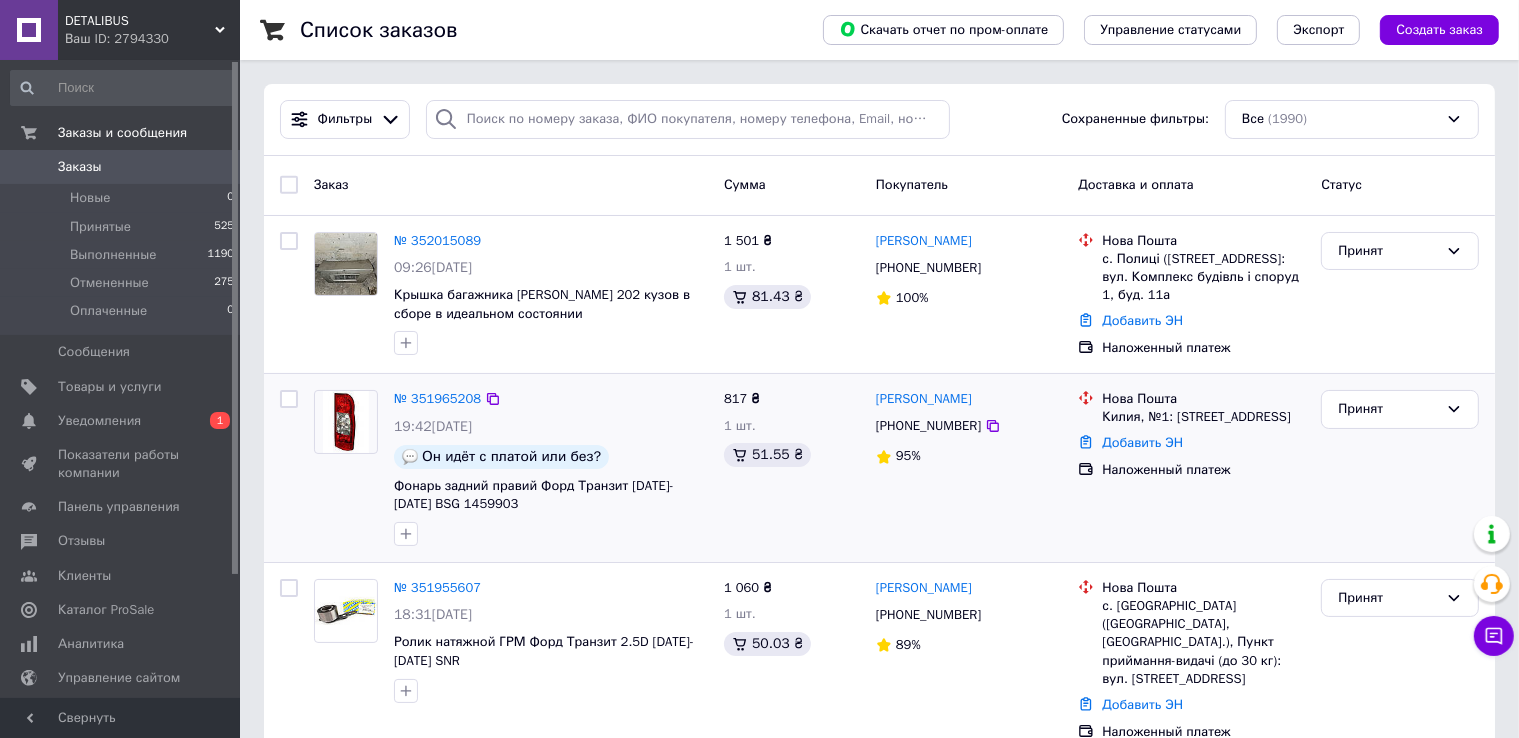 click on "817 ₴ 1 шт. 51.55 ₴" at bounding box center [792, 468] 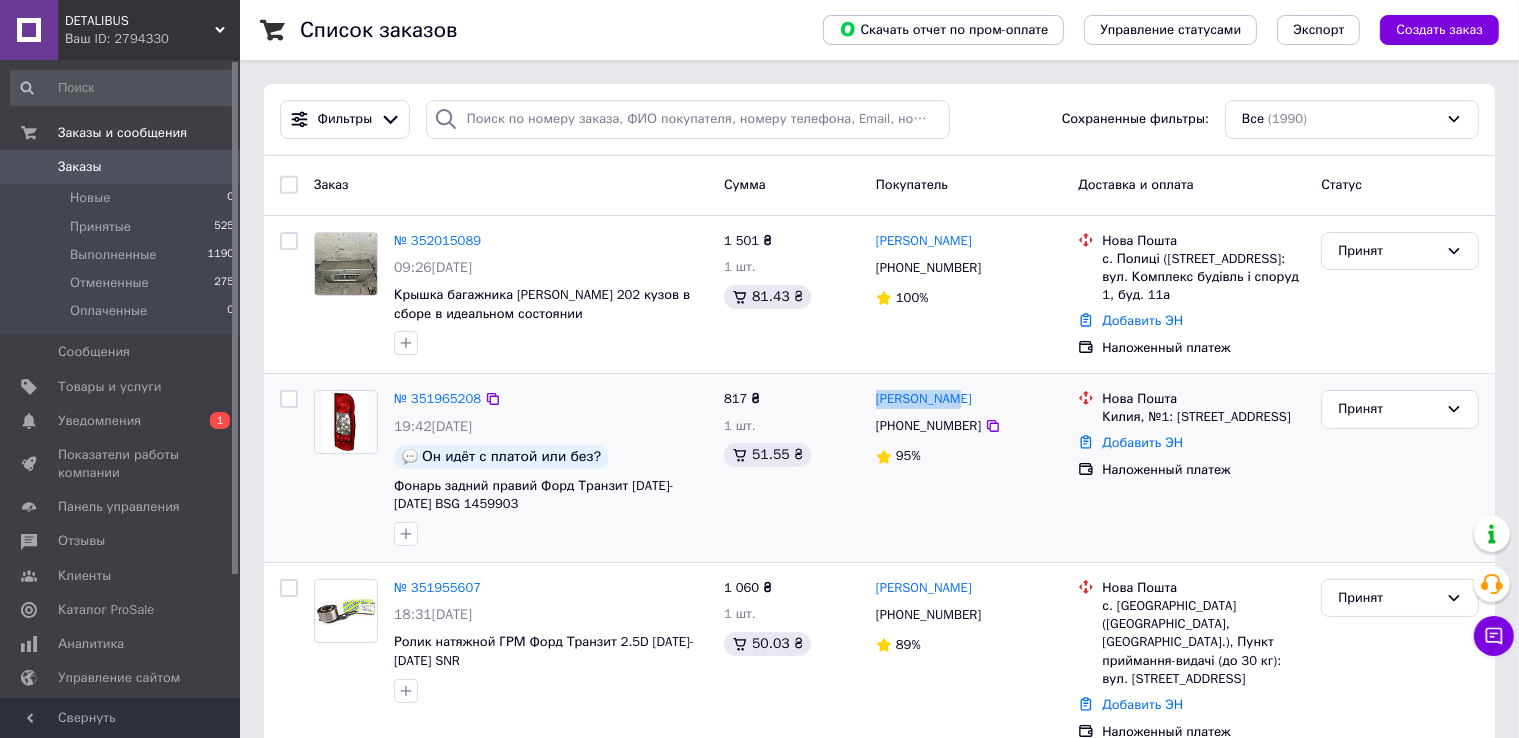 drag, startPoint x: 874, startPoint y: 401, endPoint x: 976, endPoint y: 385, distance: 103.24728 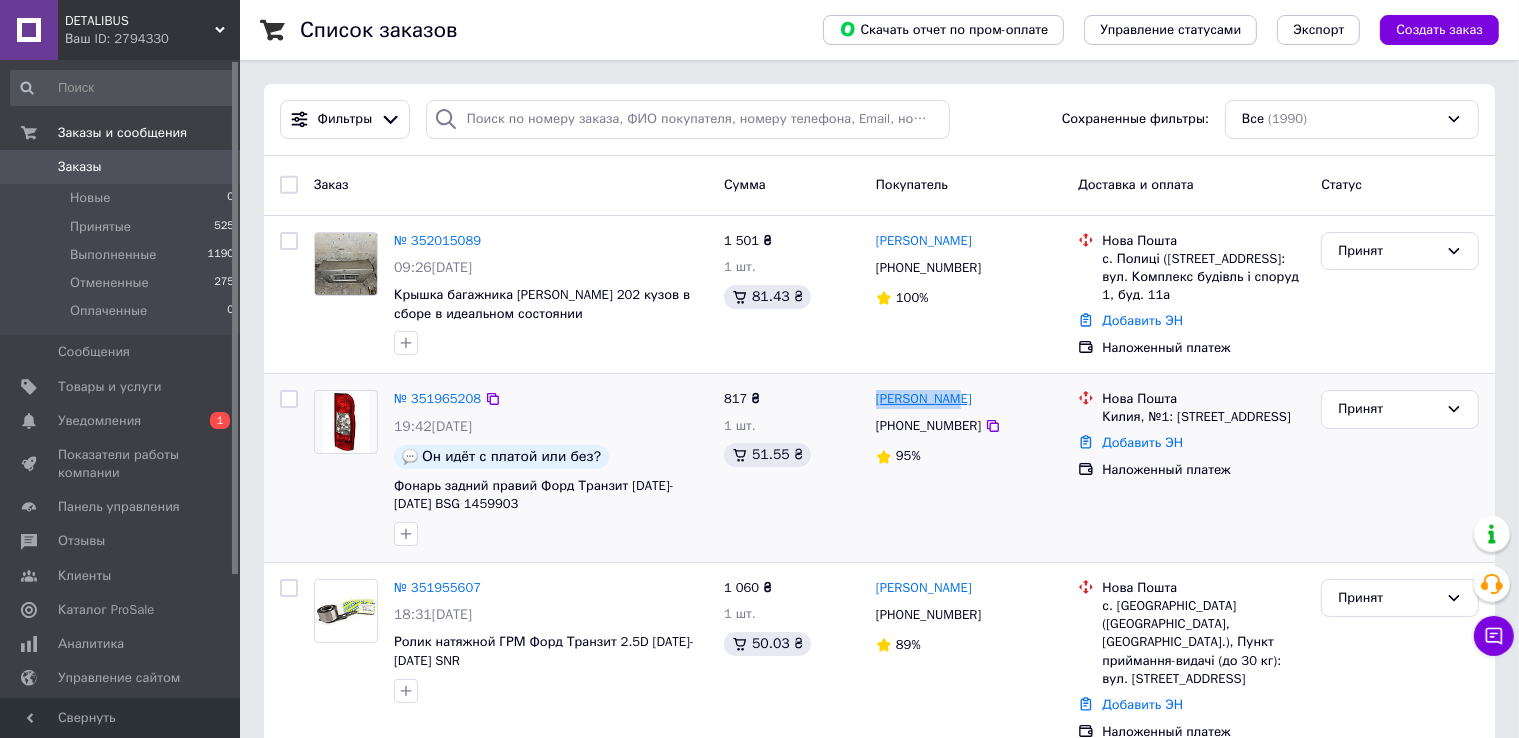 copy on "[PERSON_NAME]" 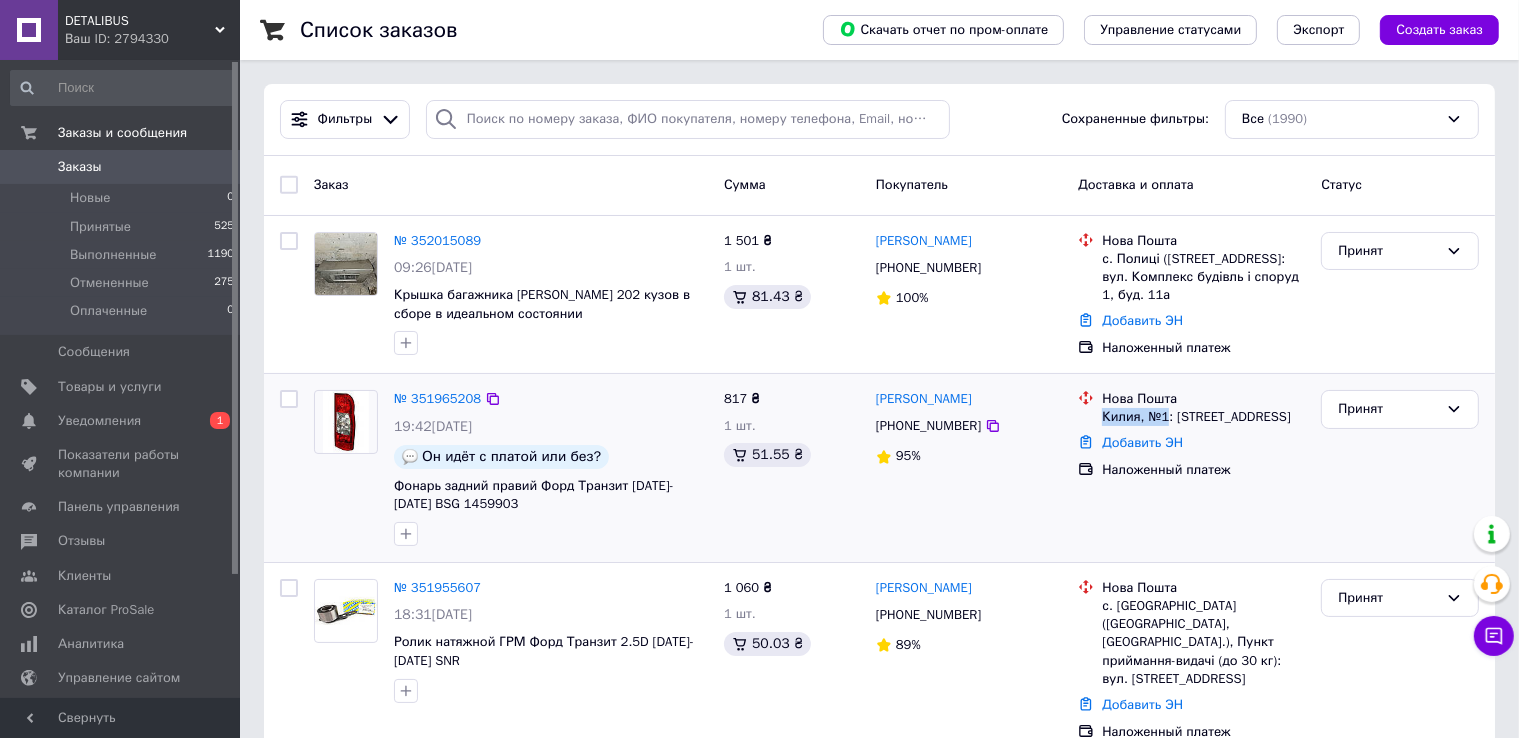 drag, startPoint x: 1101, startPoint y: 417, endPoint x: 1167, endPoint y: 415, distance: 66.0303 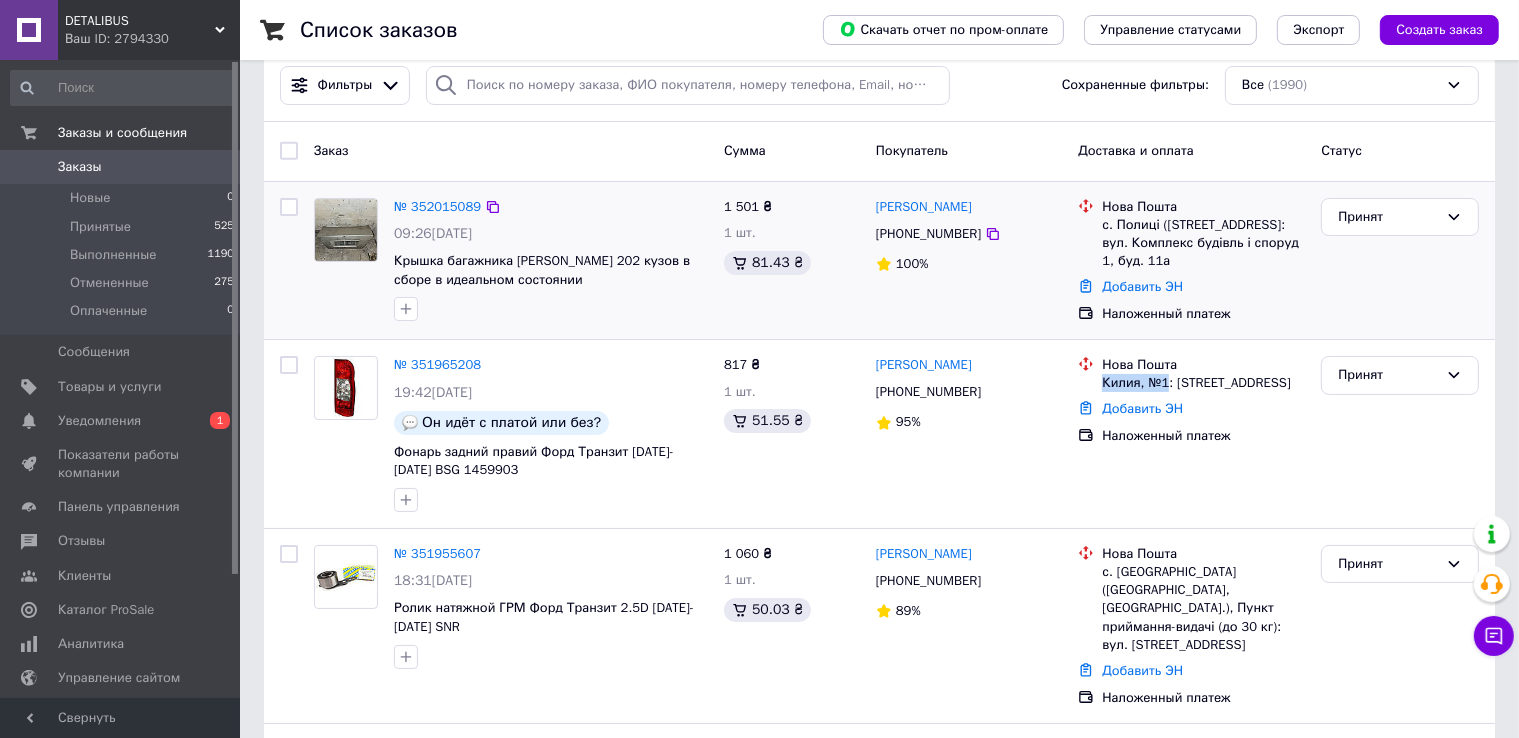 scroll, scrollTop: 0, scrollLeft: 0, axis: both 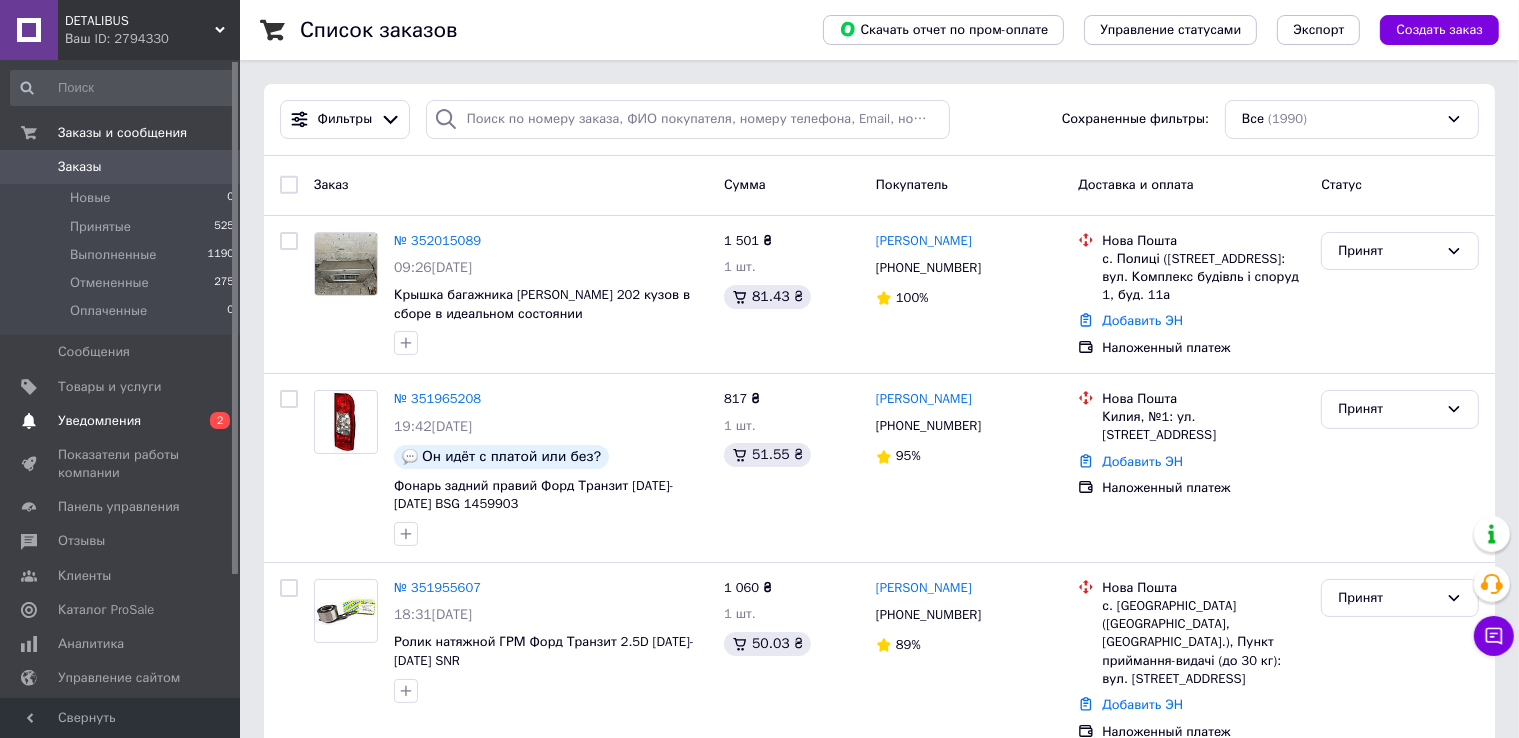 click on "Уведомления" at bounding box center (121, 421) 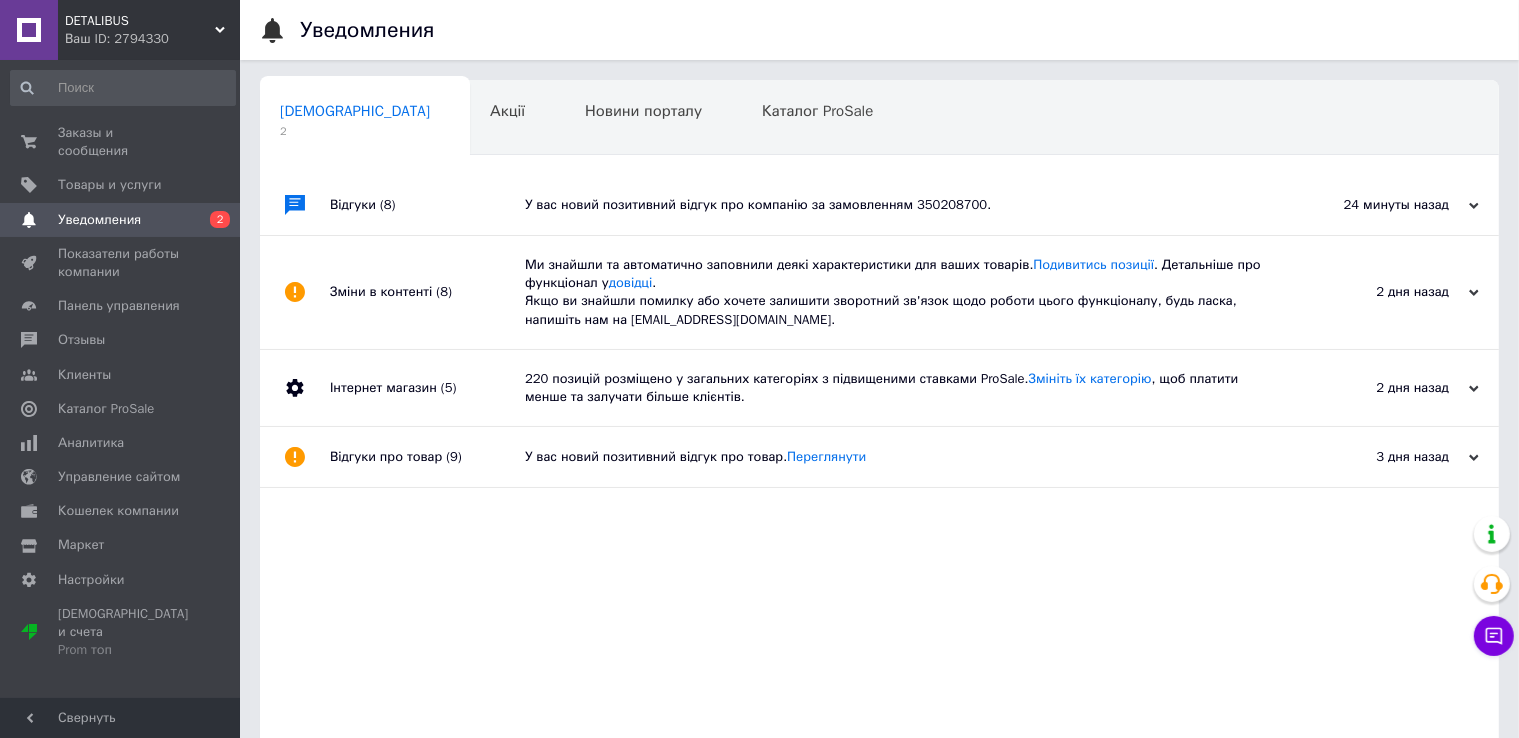 click on "У вас новий позитивний відгук про компанію за замовленням 350208700." at bounding box center [902, 205] 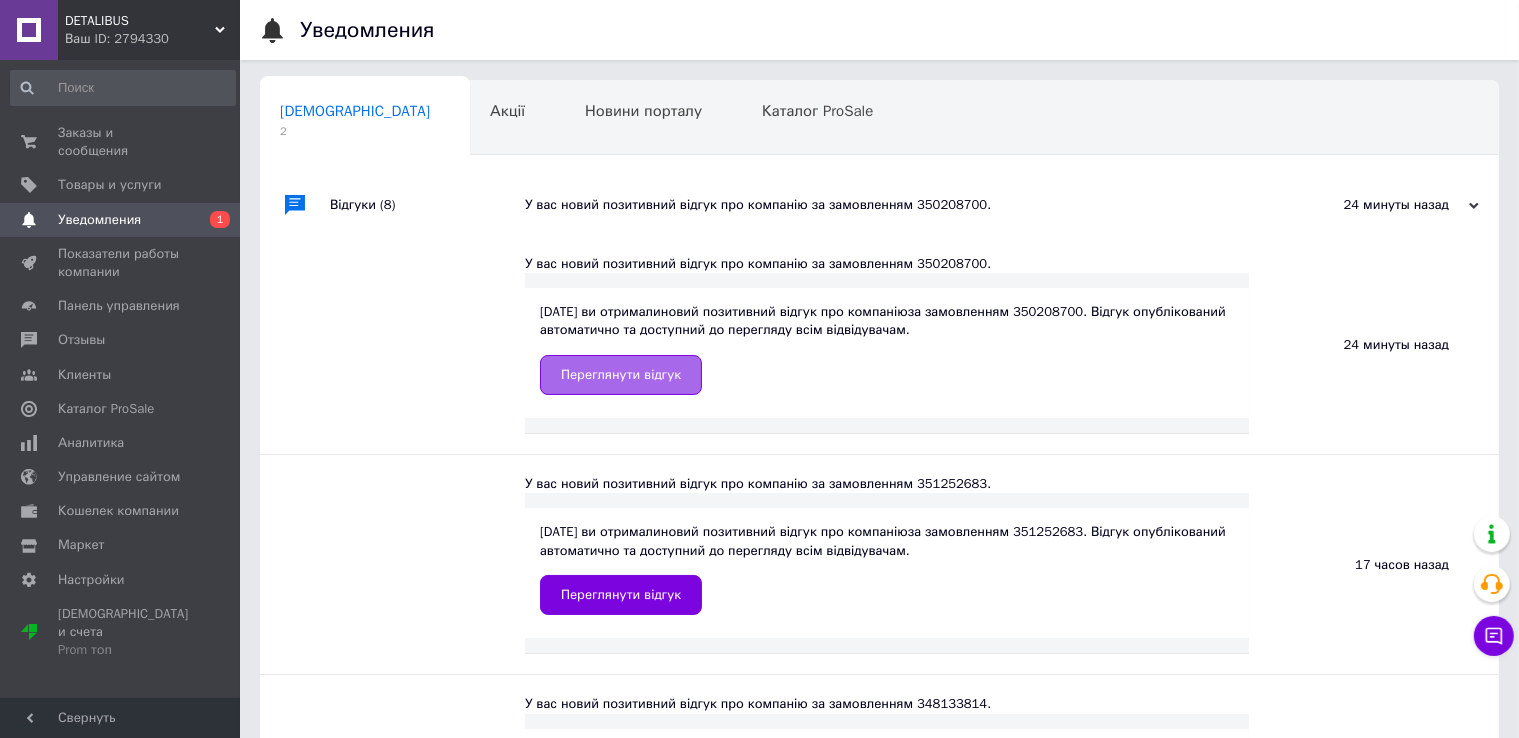 click on "Переглянути відгук" at bounding box center [621, 375] 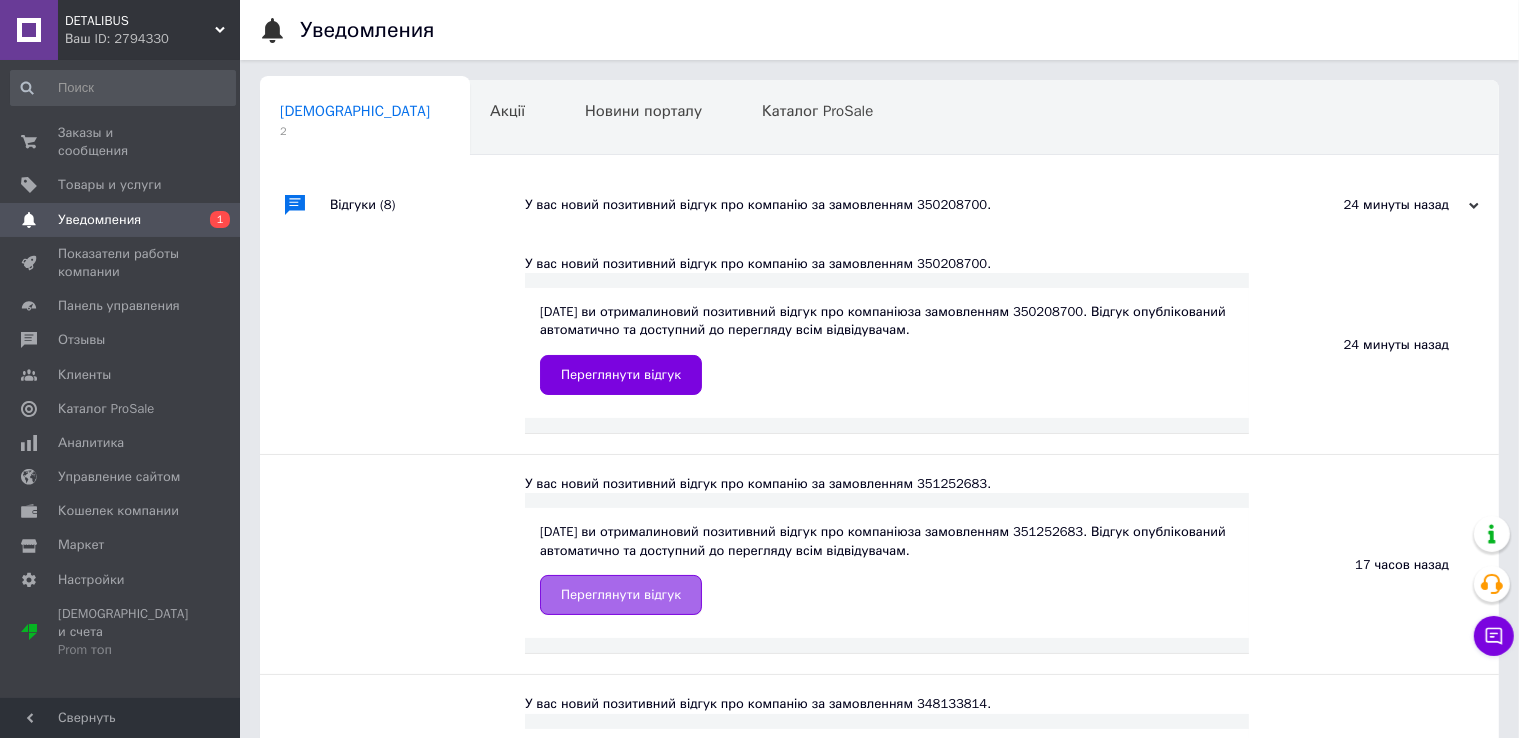click on "Переглянути відгук" at bounding box center [621, 595] 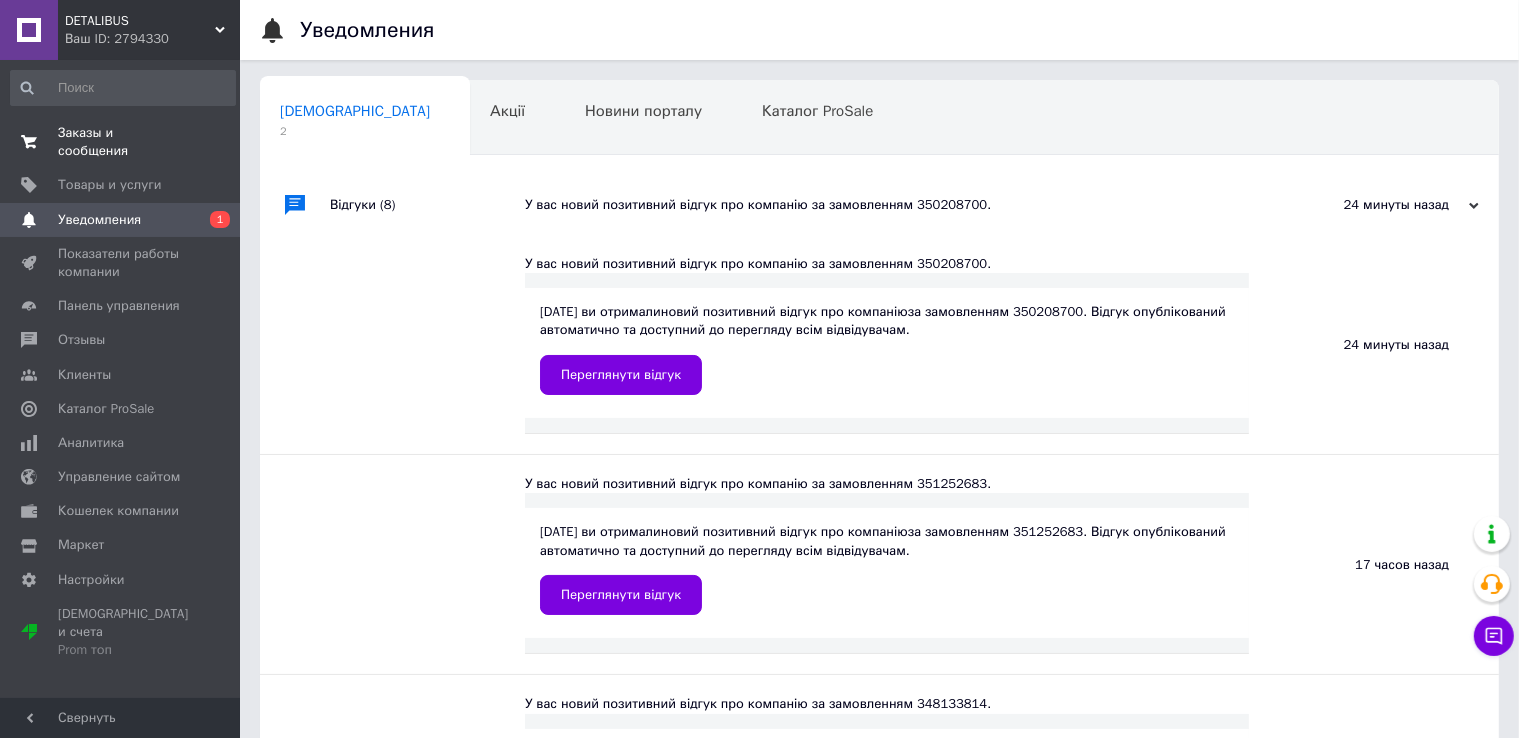 click on "Заказы и сообщения 0 0" at bounding box center [123, 142] 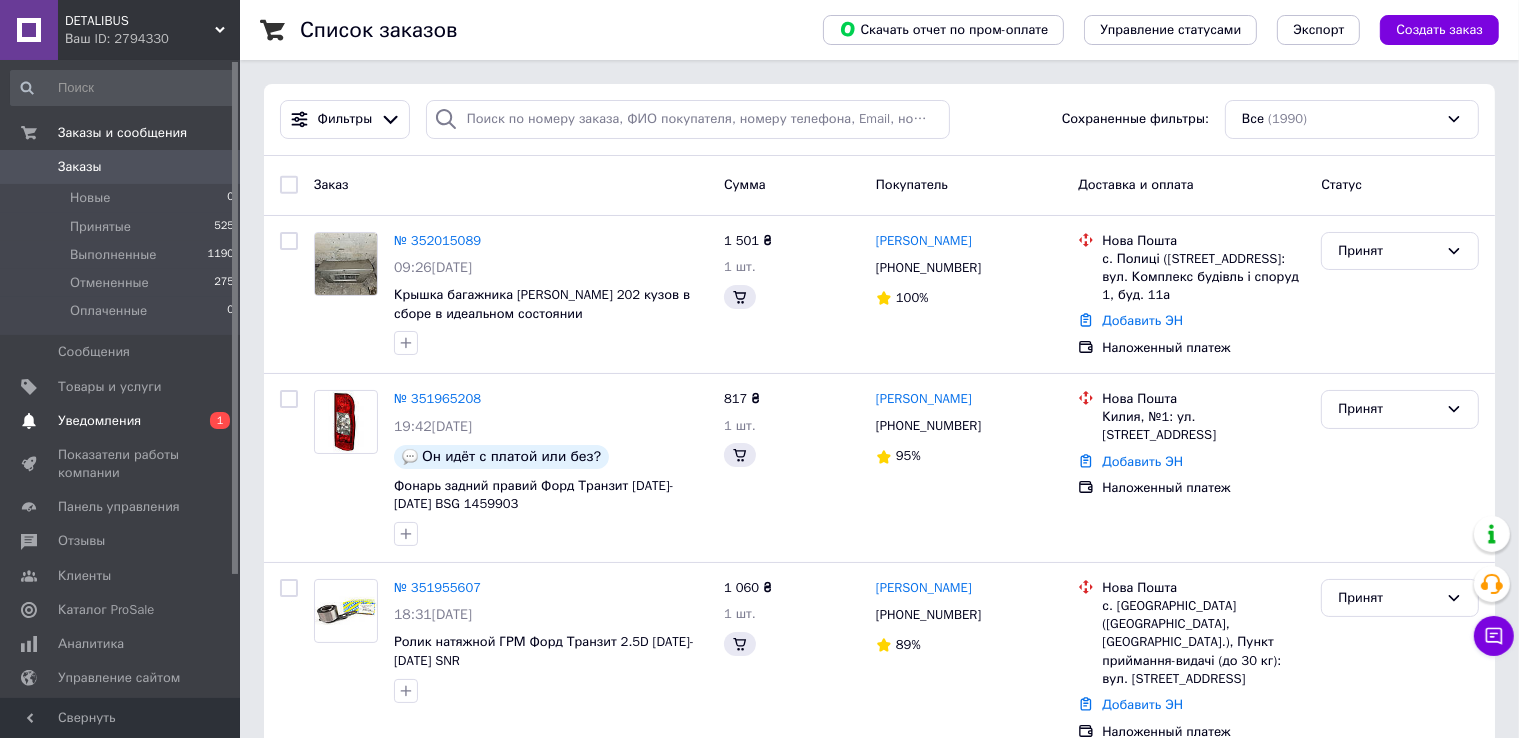 click on "Уведомления" at bounding box center [99, 421] 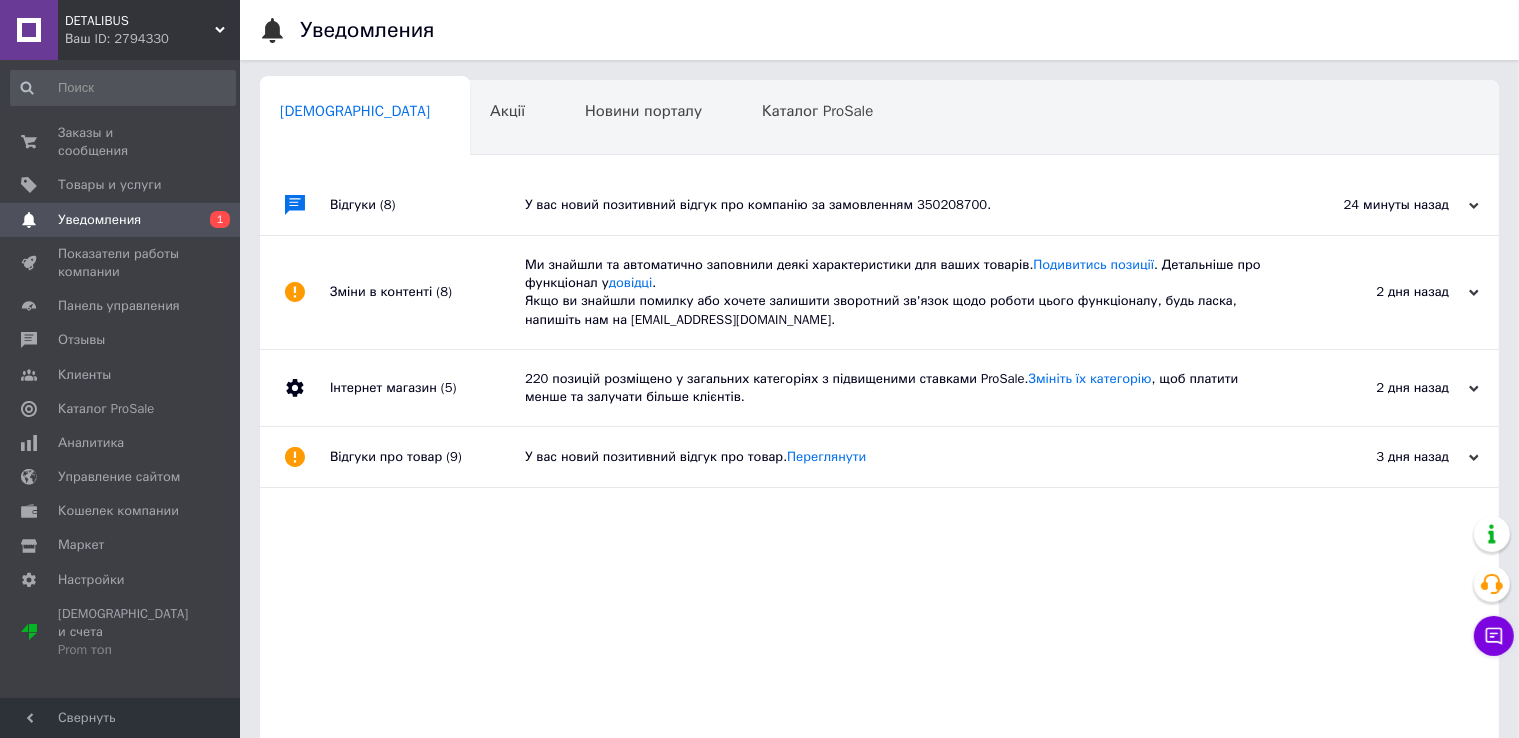 click on "Ми знайшли та автоматично заповнили деякі характеристики для ваших товарів.  Подивитись позиції . Детальніше про функціонал у  довідці . Якщо ви знайшли помилку або хочете залишити зворотний зв'язок щодо роботи цього функціоналу, будь ласка, напишіть нам на moderation@prom.ua." at bounding box center [902, 292] 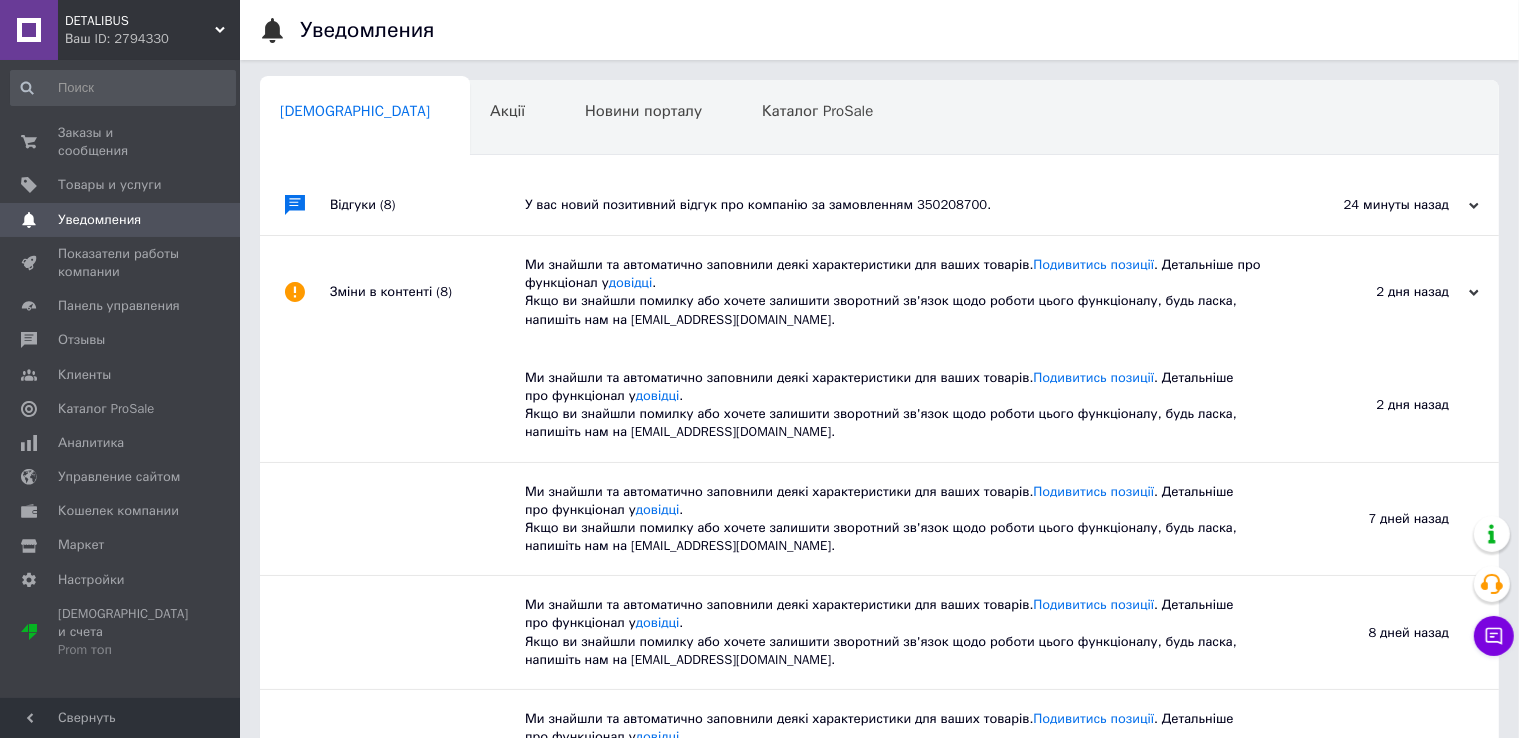 click on "У вас новий позитивний відгук про компанію за замовленням 350208700." at bounding box center [902, 205] 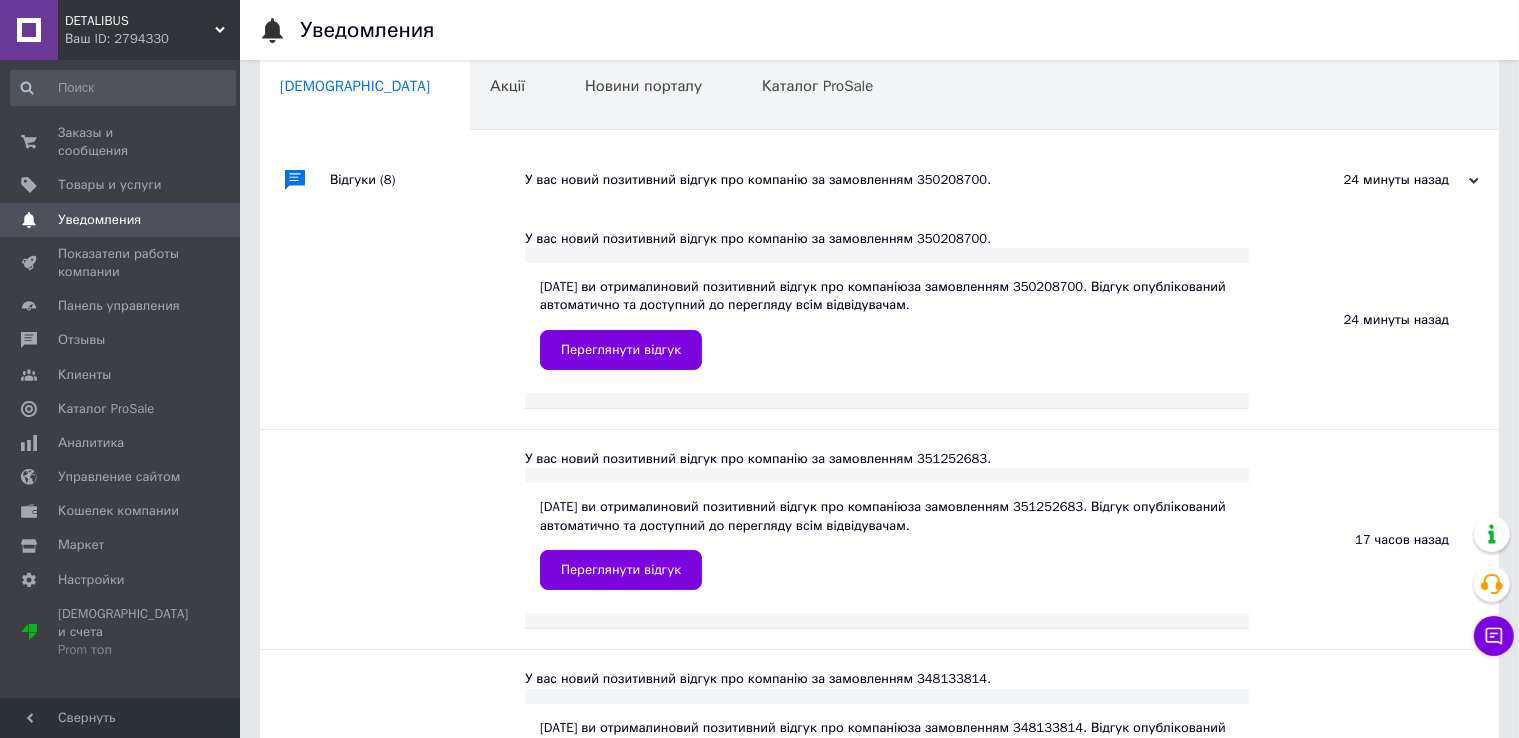 scroll, scrollTop: 0, scrollLeft: 0, axis: both 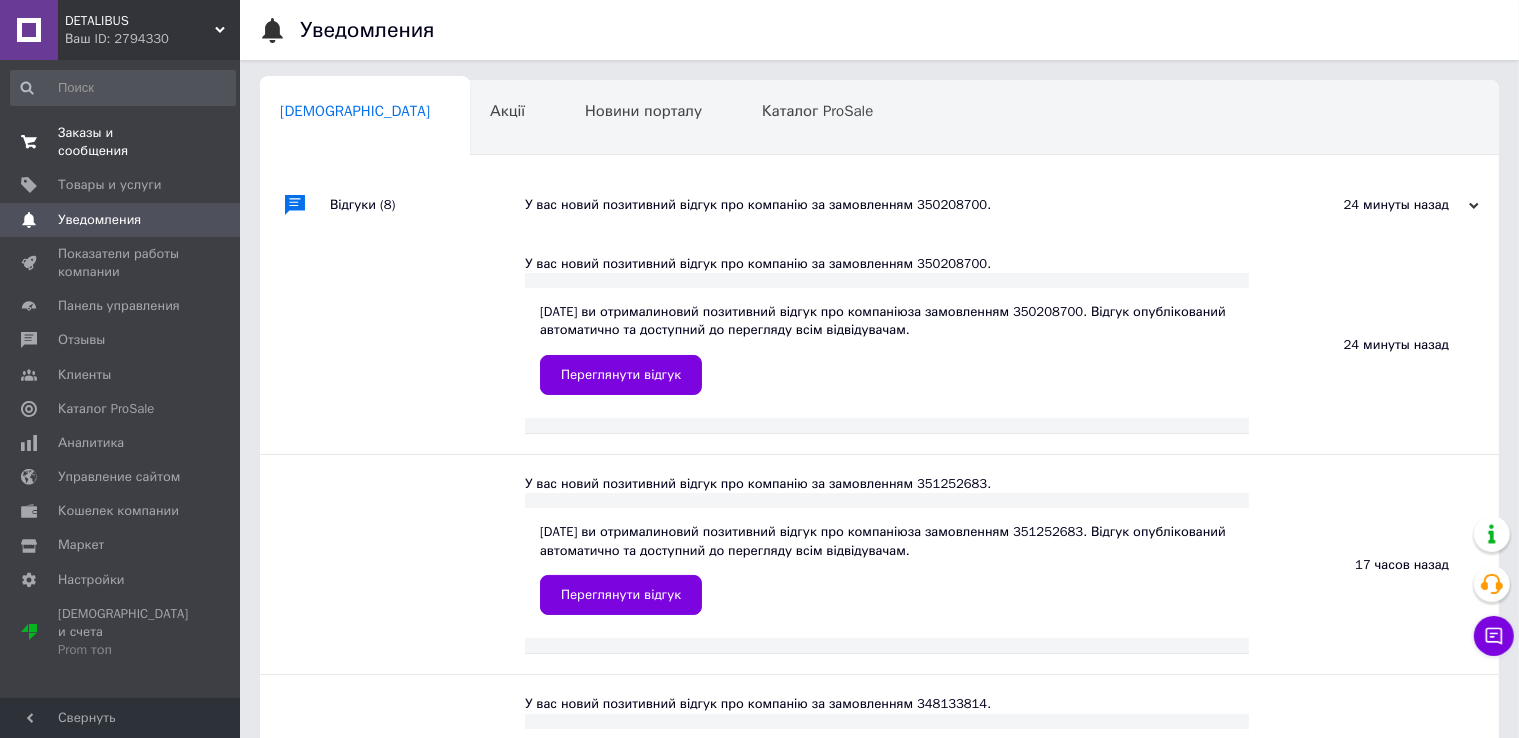 click on "Заказы и сообщения" at bounding box center [121, 142] 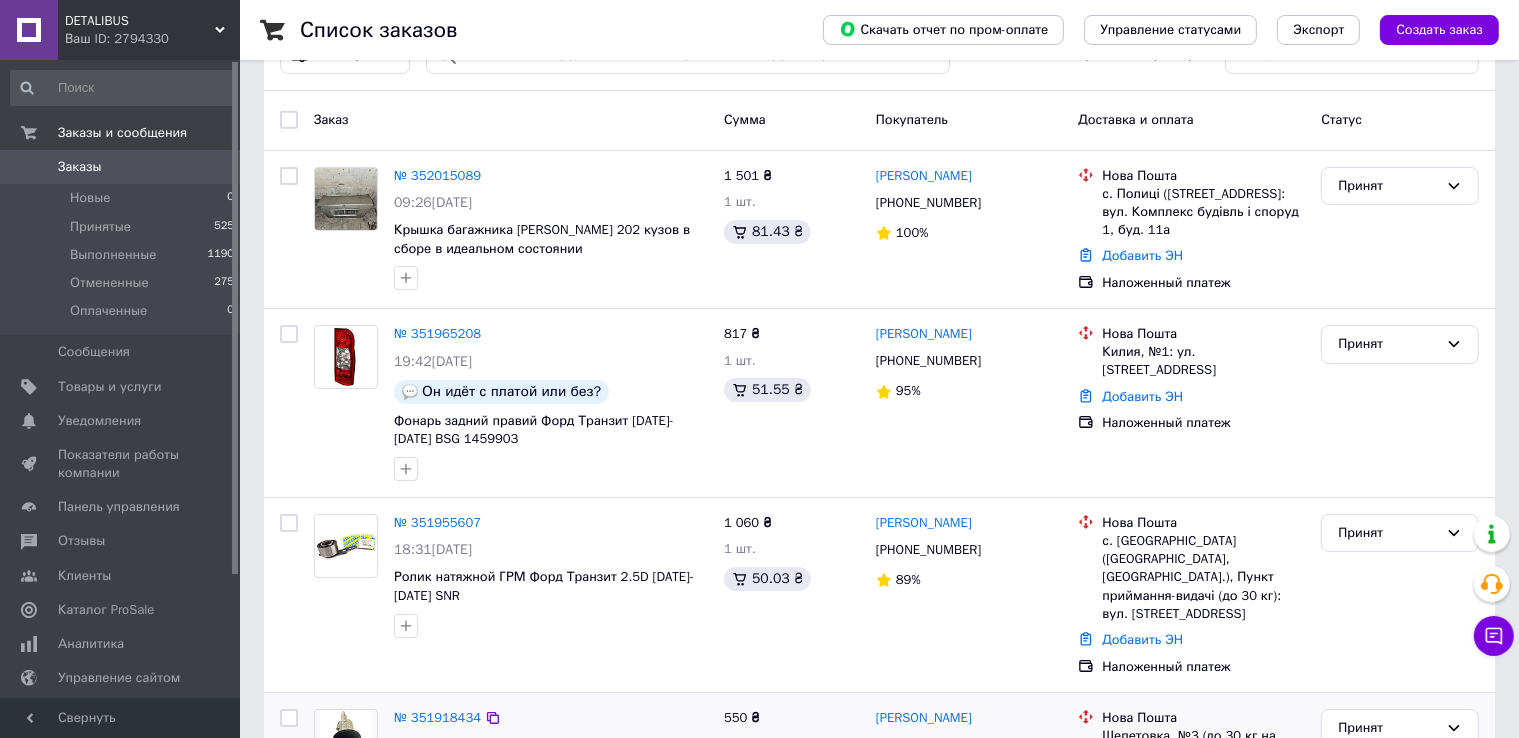 scroll, scrollTop: 100, scrollLeft: 0, axis: vertical 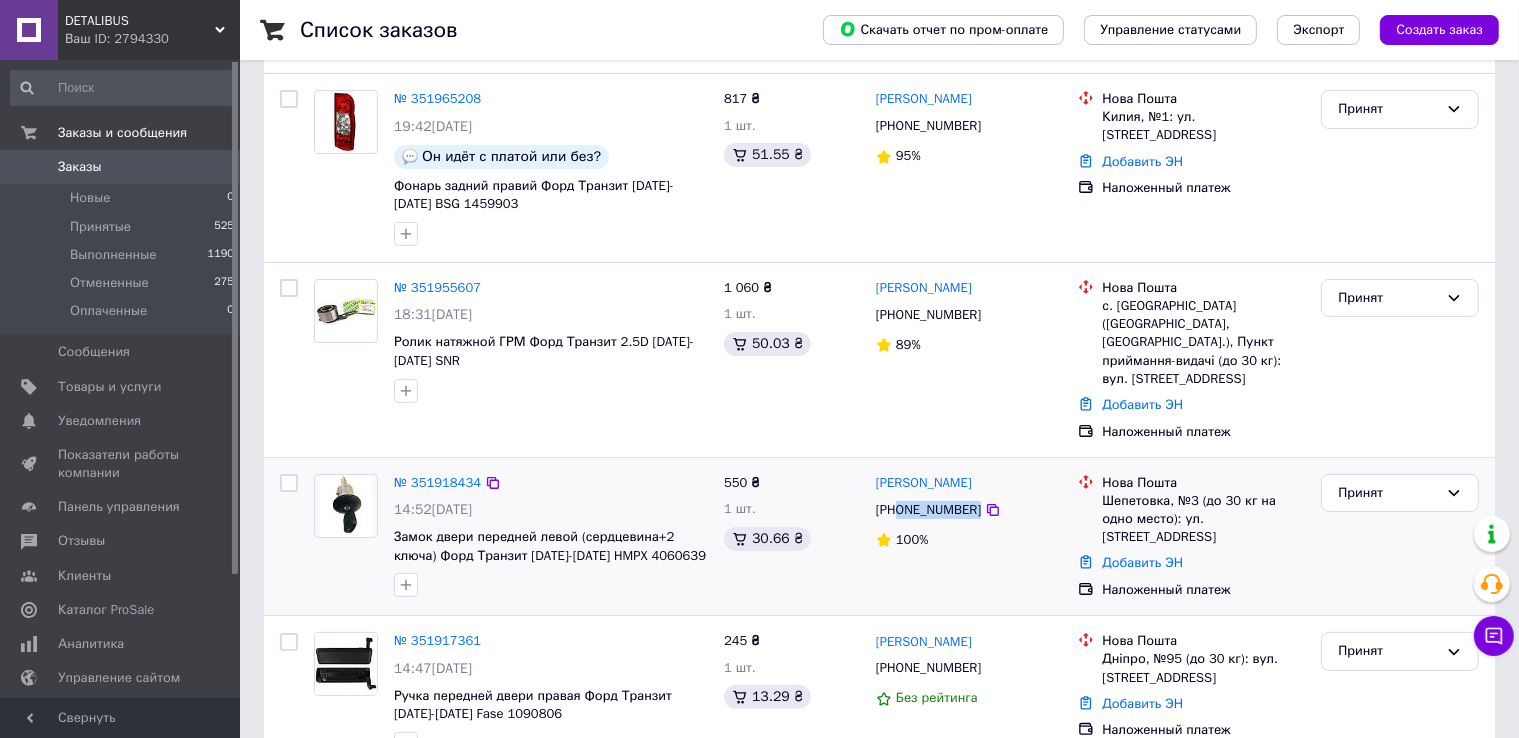 drag, startPoint x: 896, startPoint y: 491, endPoint x: 1001, endPoint y: 479, distance: 105.68349 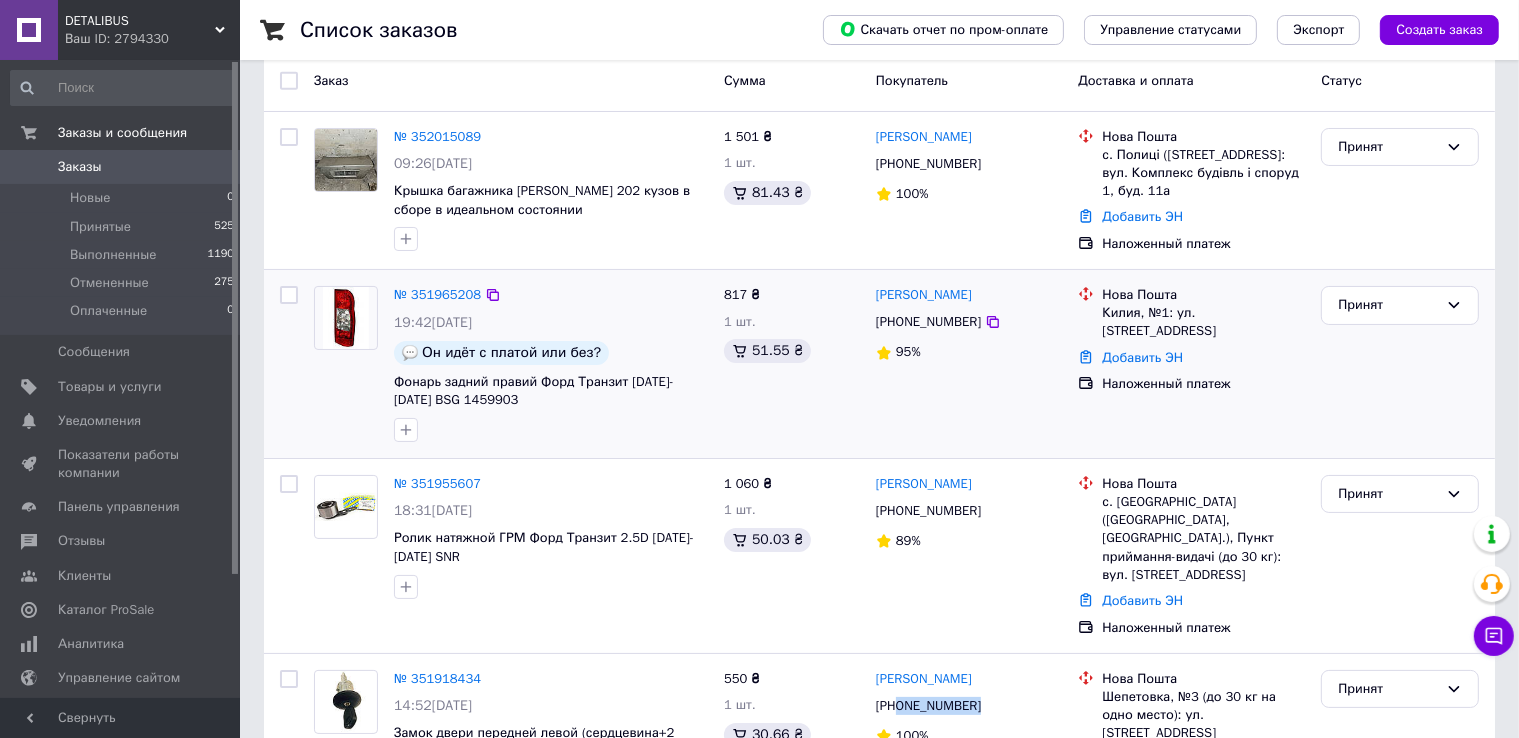 scroll, scrollTop: 100, scrollLeft: 0, axis: vertical 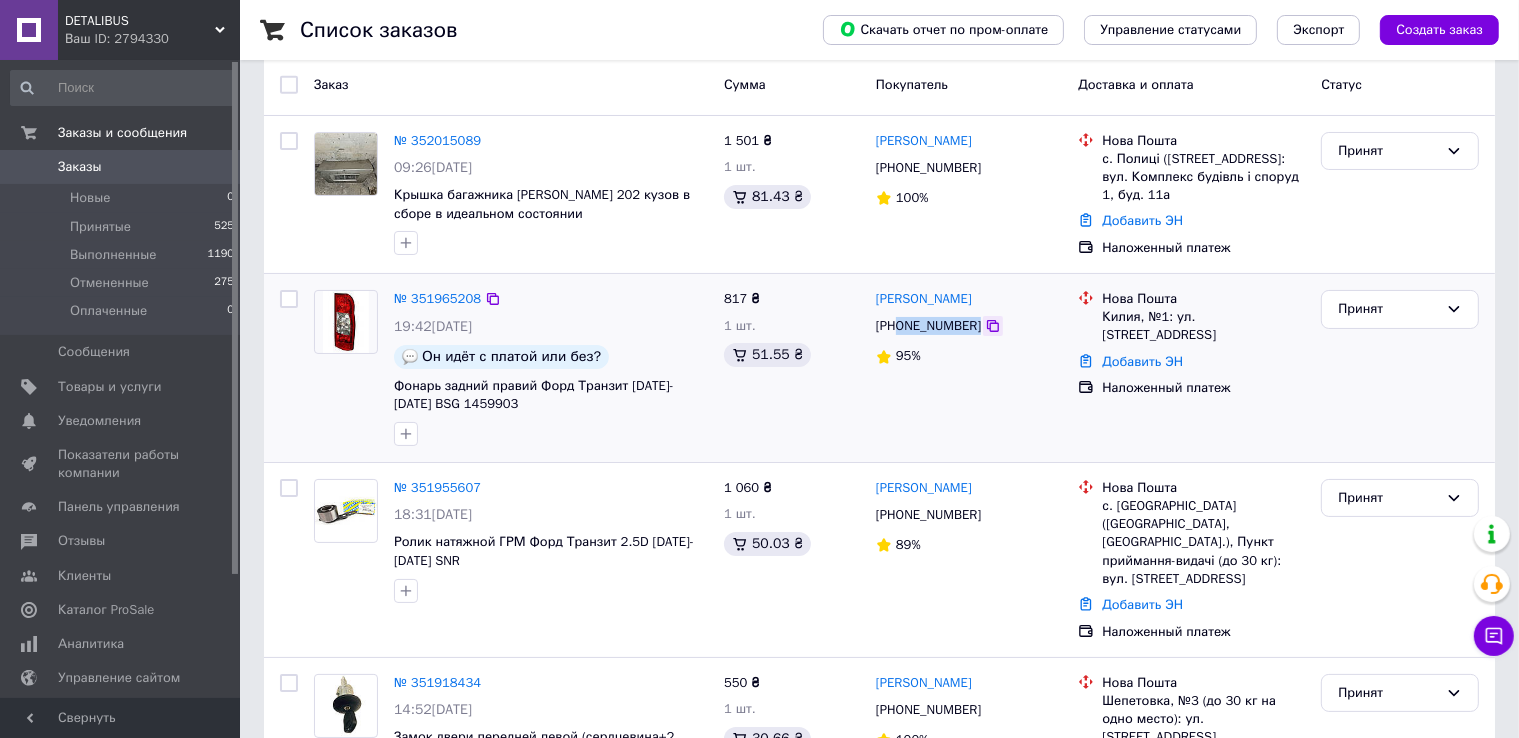 drag, startPoint x: 896, startPoint y: 326, endPoint x: 971, endPoint y: 328, distance: 75.026665 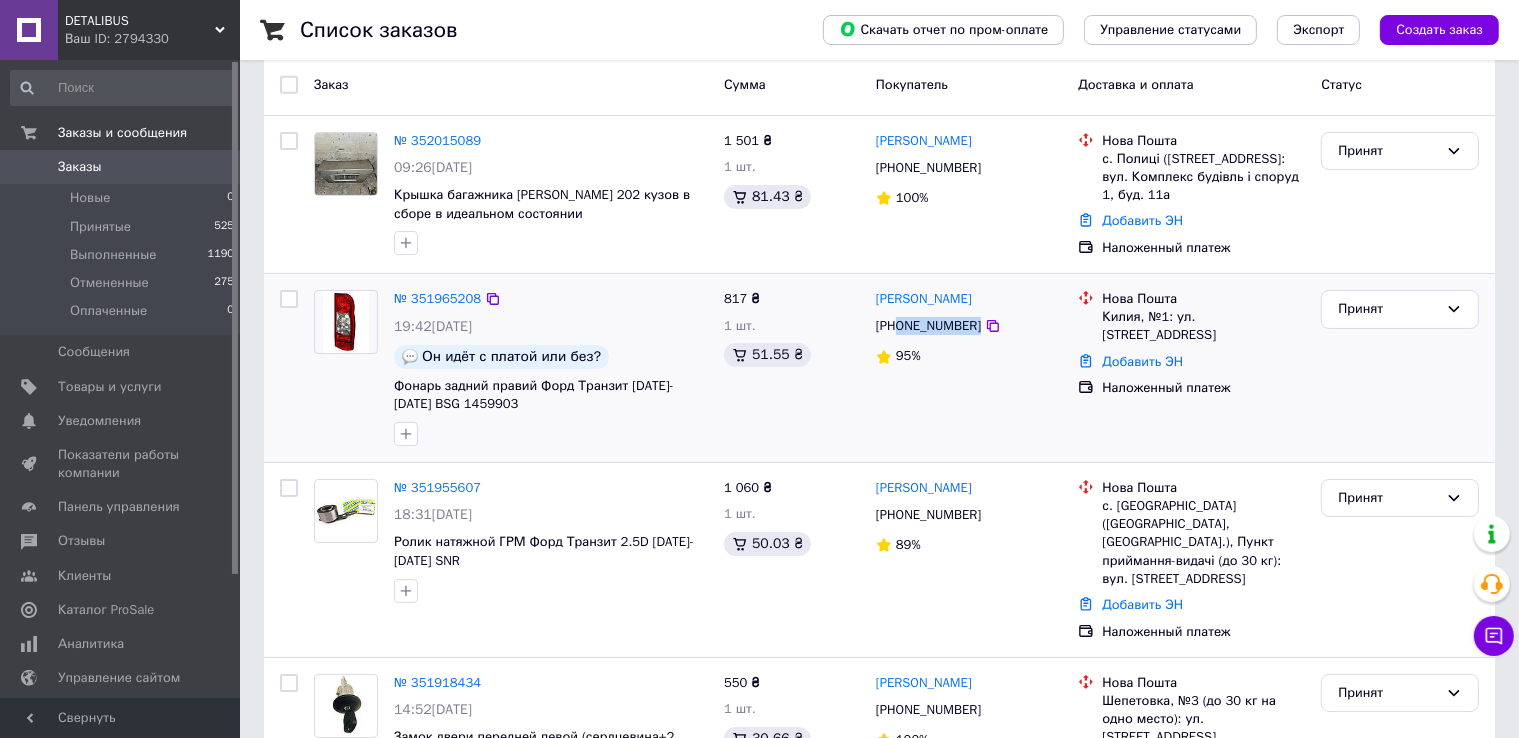 copy on "0961003188" 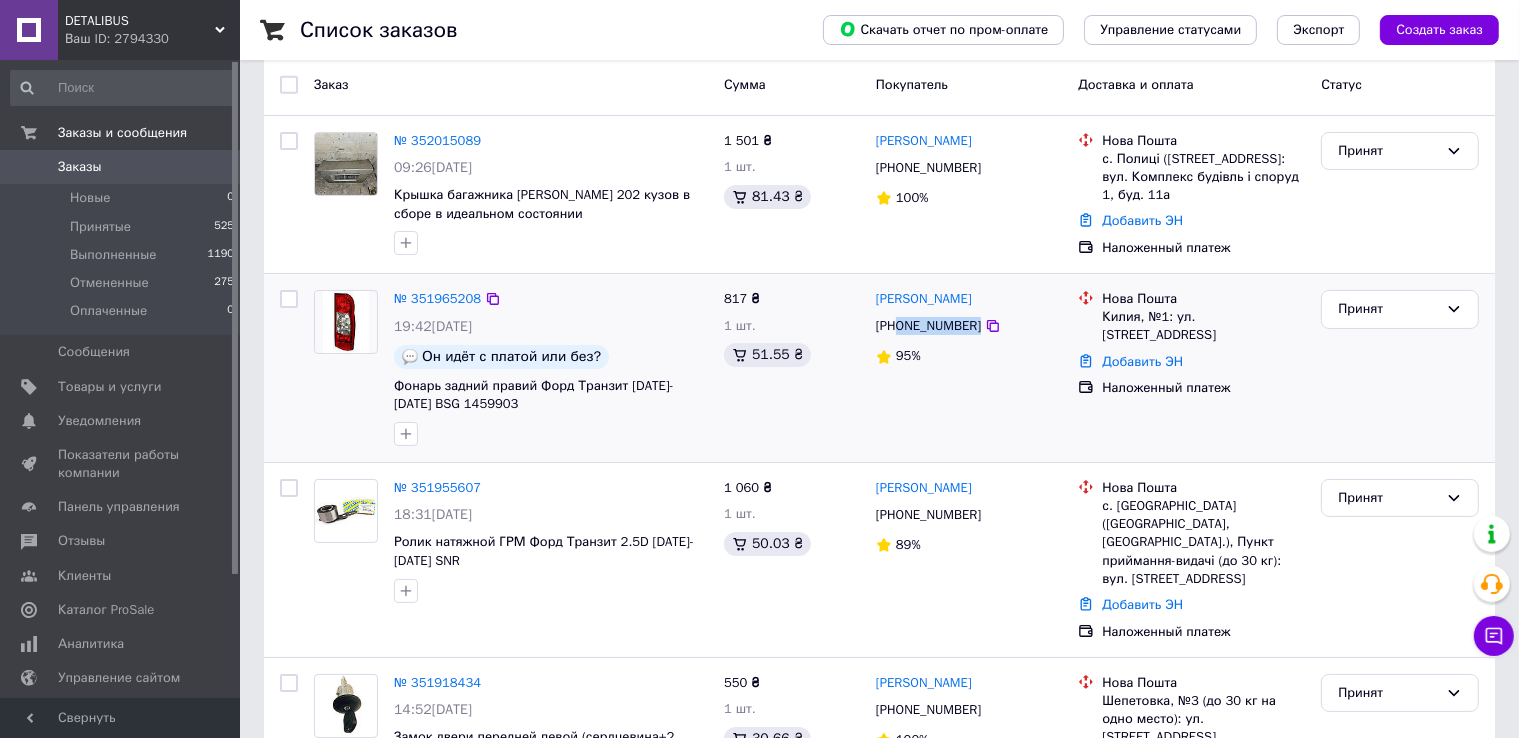 copy on "0961003188" 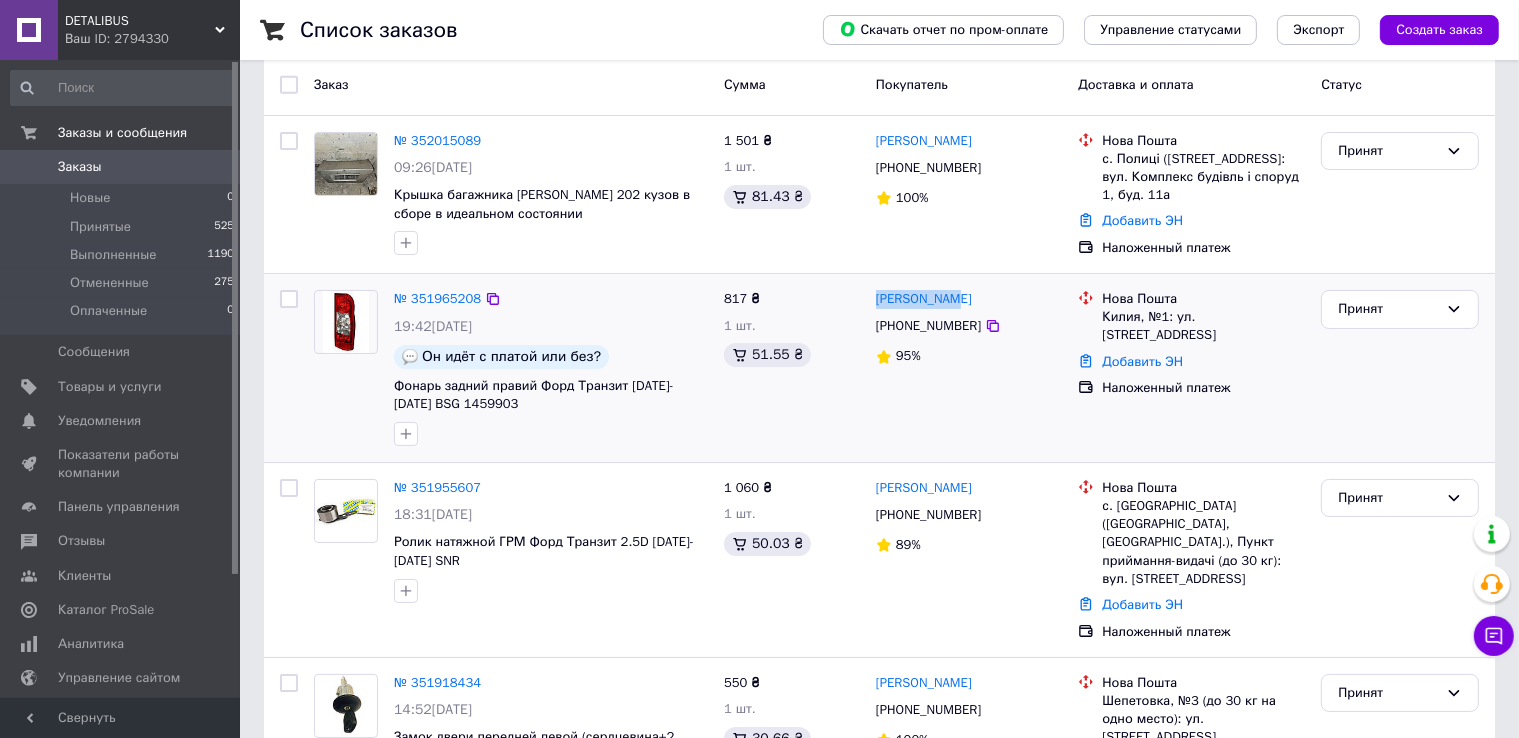 drag, startPoint x: 964, startPoint y: 292, endPoint x: 876, endPoint y: 285, distance: 88.27797 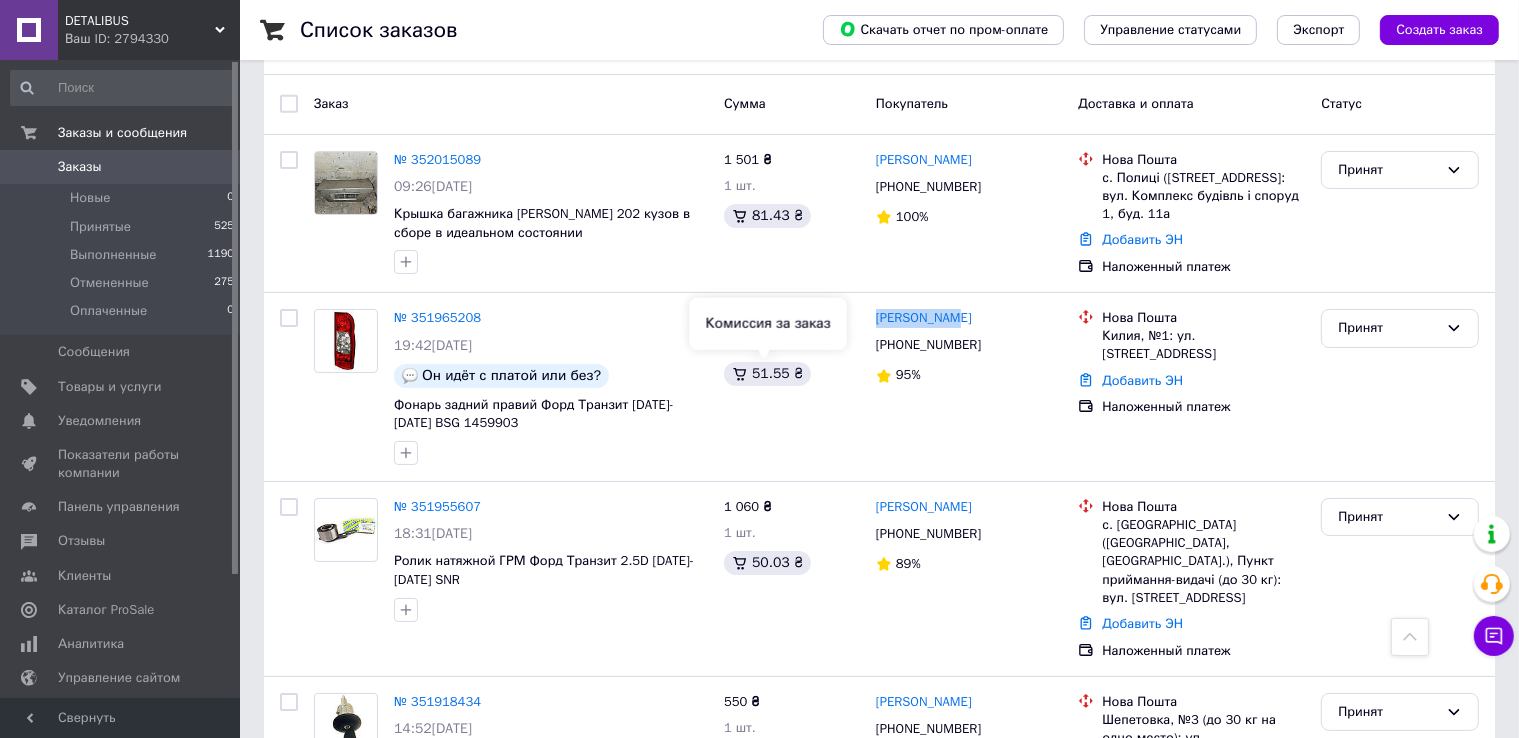 scroll, scrollTop: 0, scrollLeft: 0, axis: both 